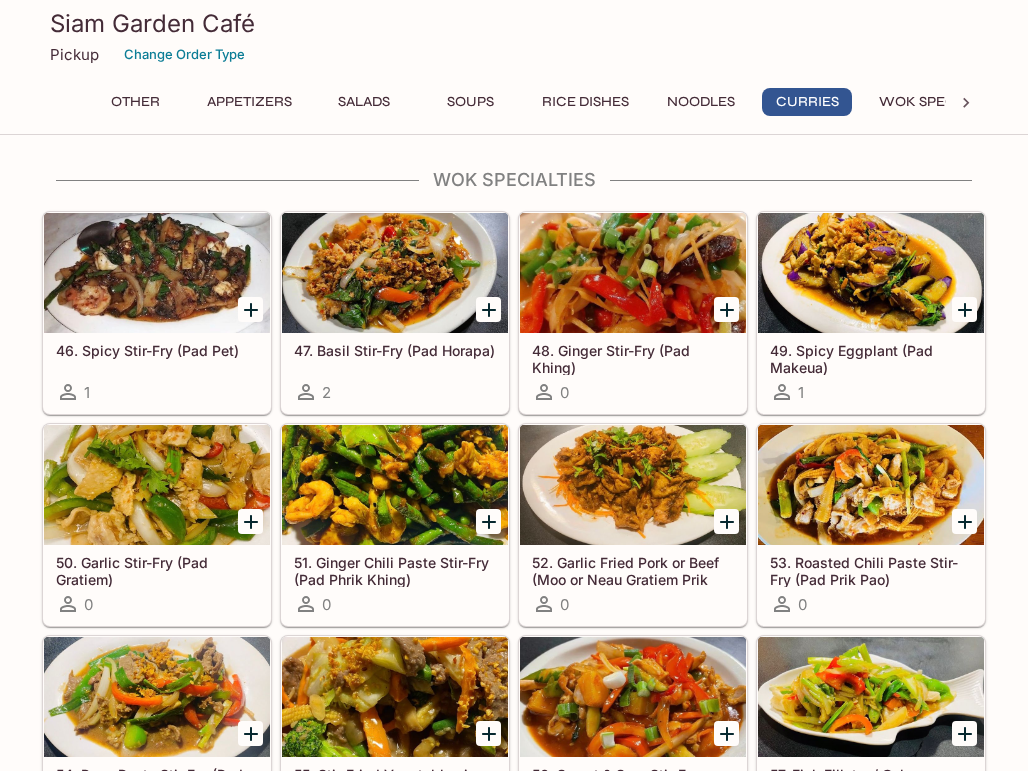scroll, scrollTop: 4000, scrollLeft: 0, axis: vertical 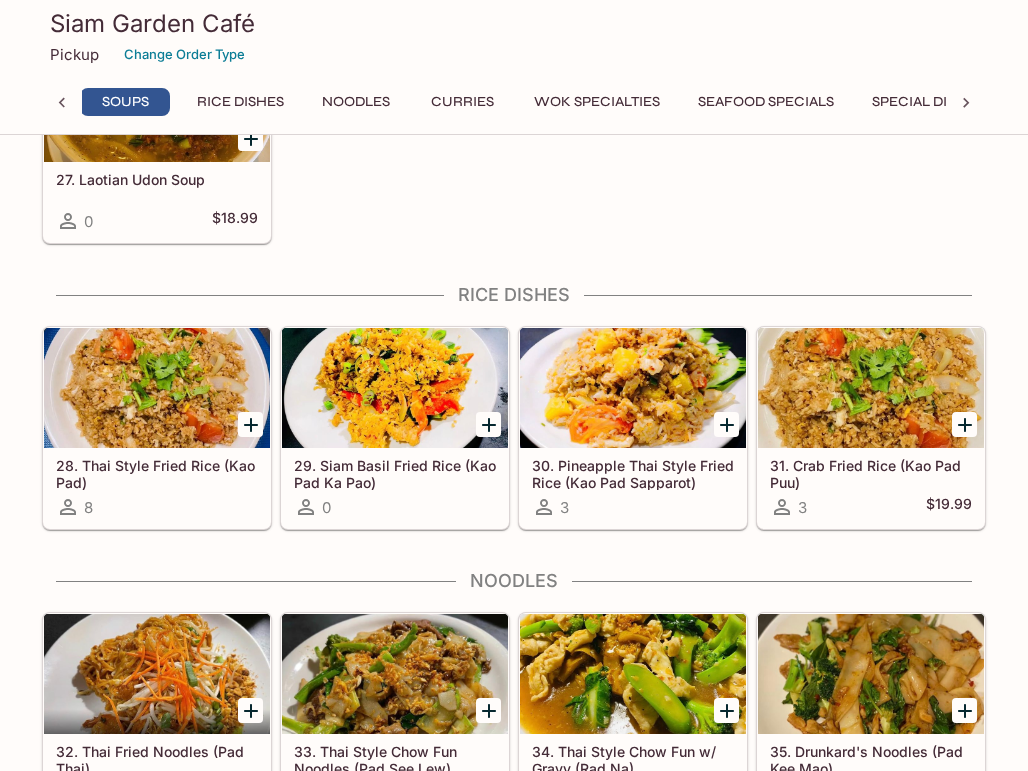click at bounding box center [157, 388] 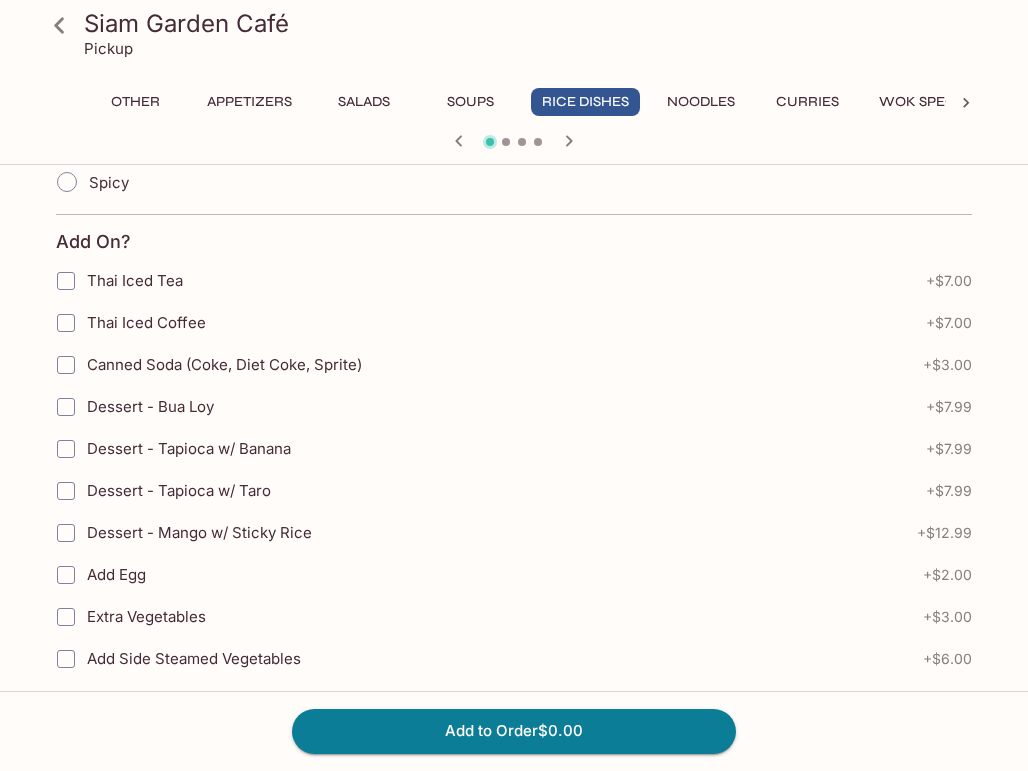 scroll, scrollTop: 1000, scrollLeft: 0, axis: vertical 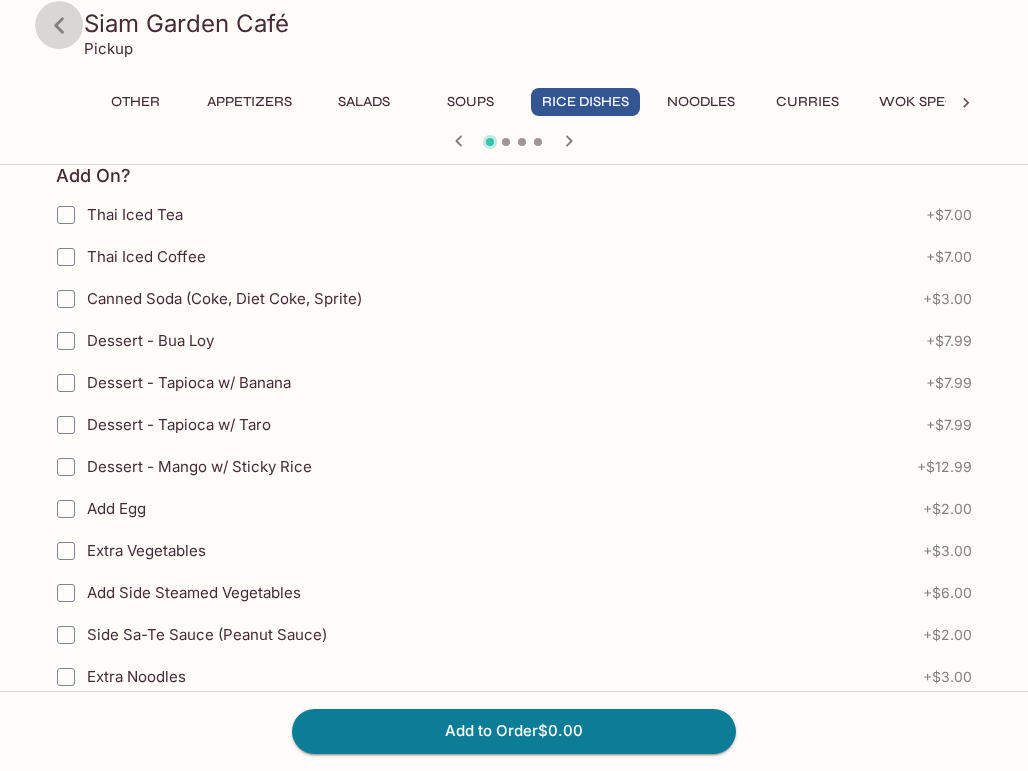 click 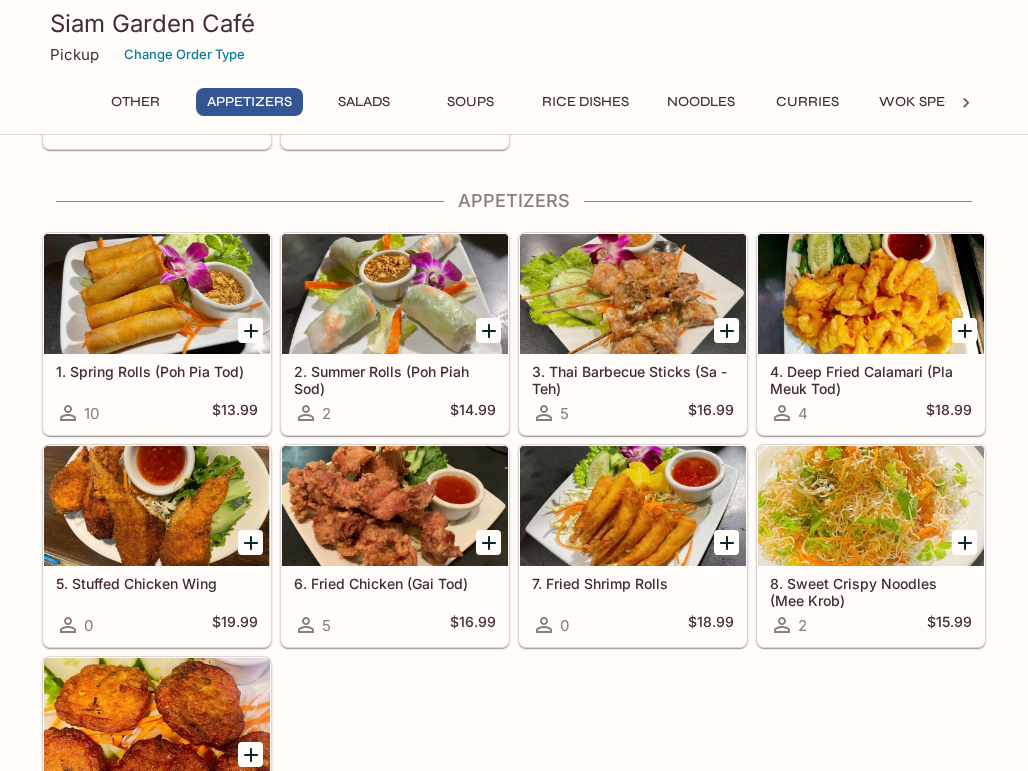 scroll, scrollTop: 300, scrollLeft: 0, axis: vertical 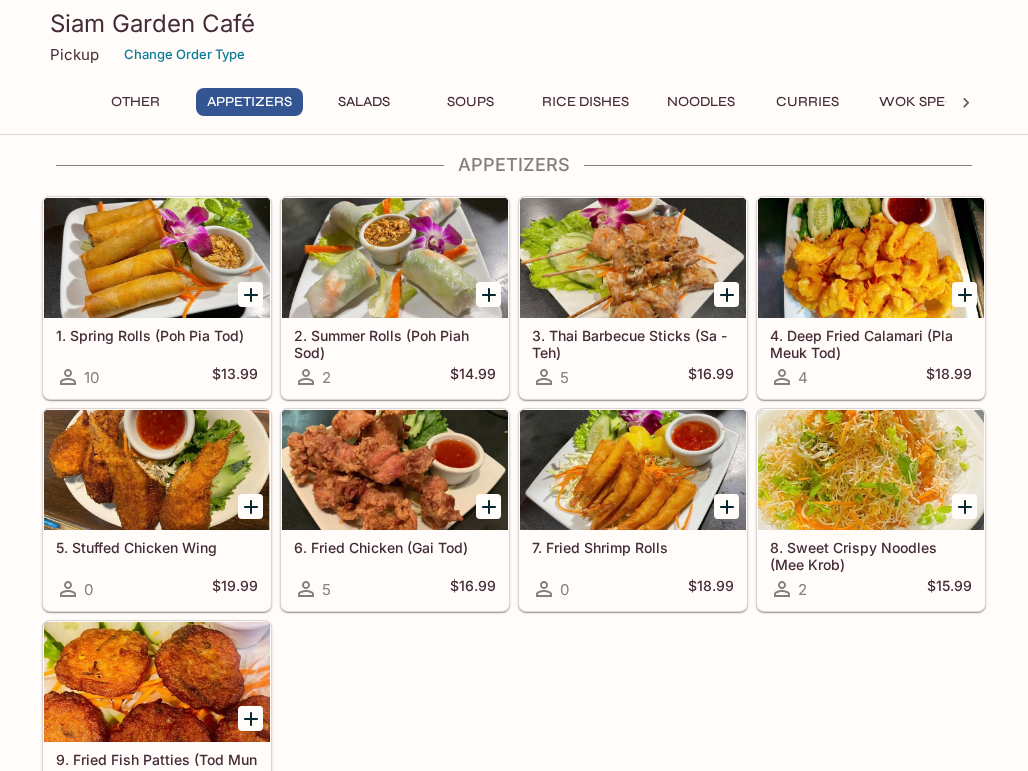click at bounding box center (395, 258) 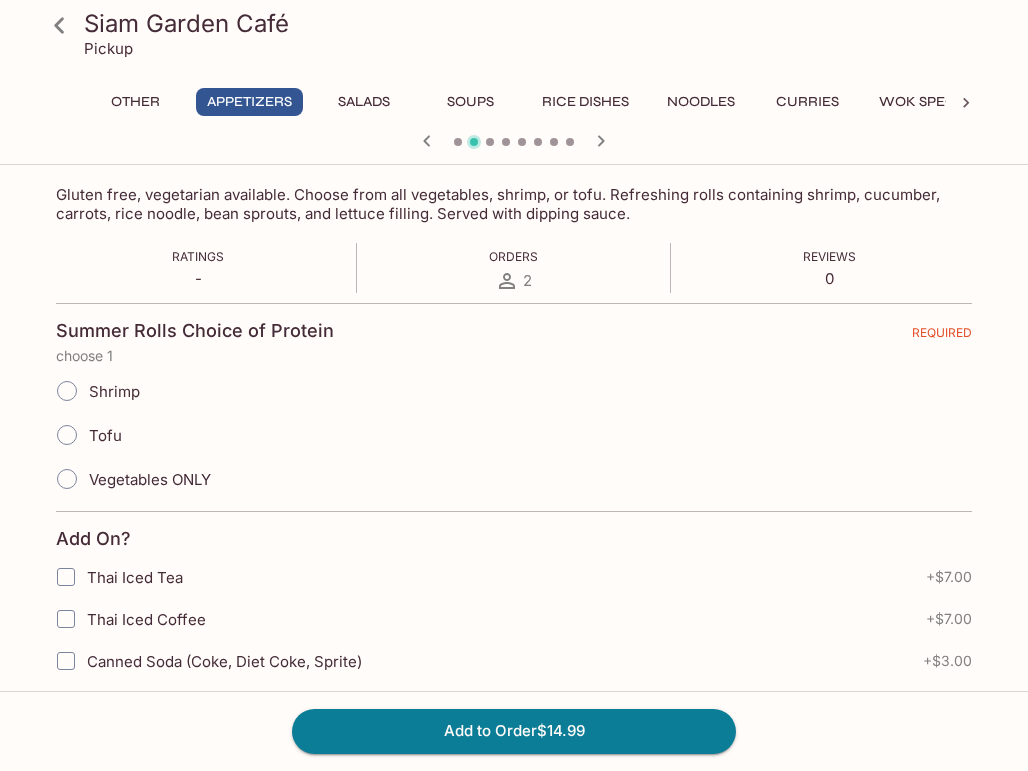 scroll, scrollTop: 200, scrollLeft: 0, axis: vertical 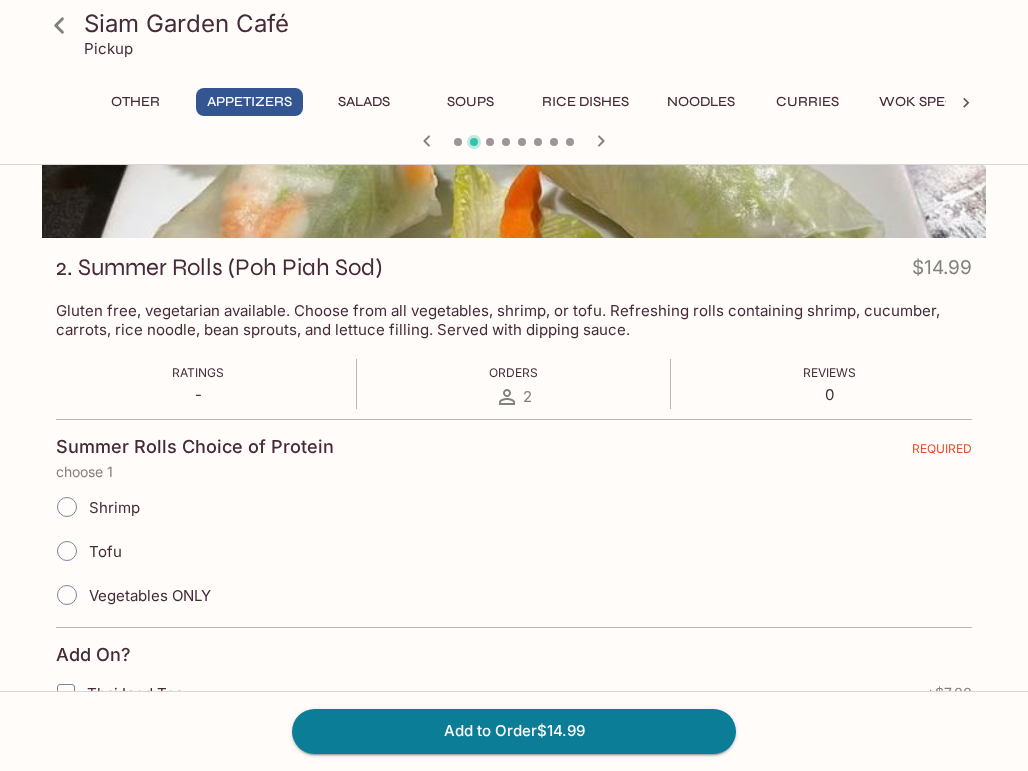 click at bounding box center (59, 25) 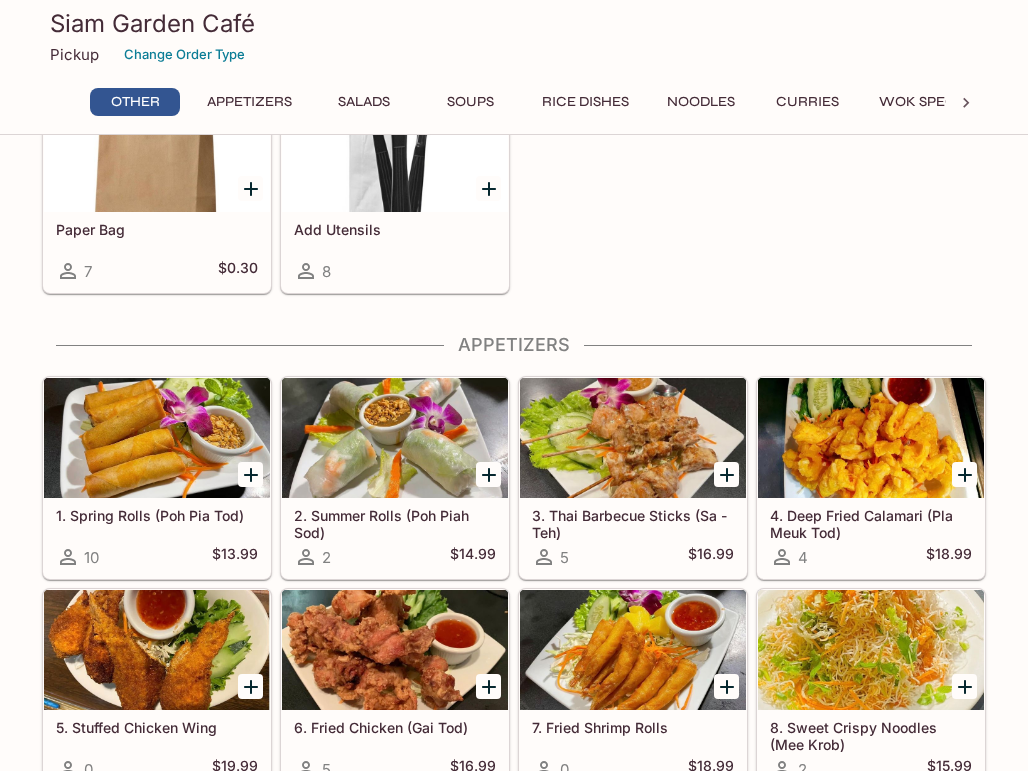 scroll, scrollTop: 300, scrollLeft: 0, axis: vertical 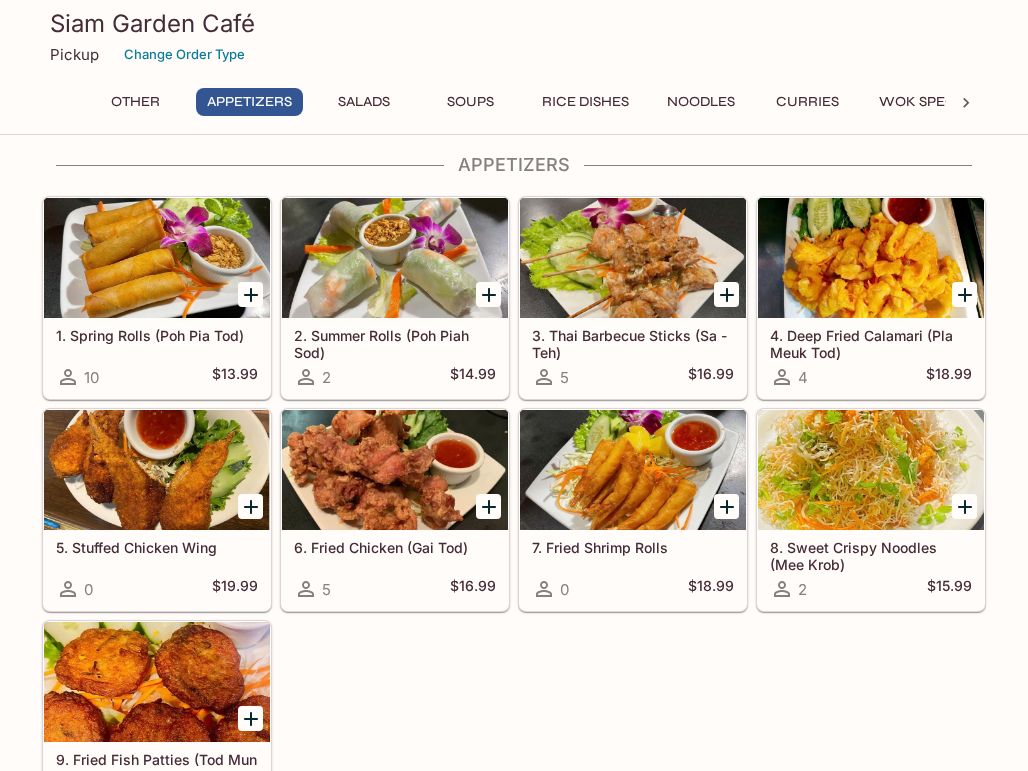 click at bounding box center [395, 258] 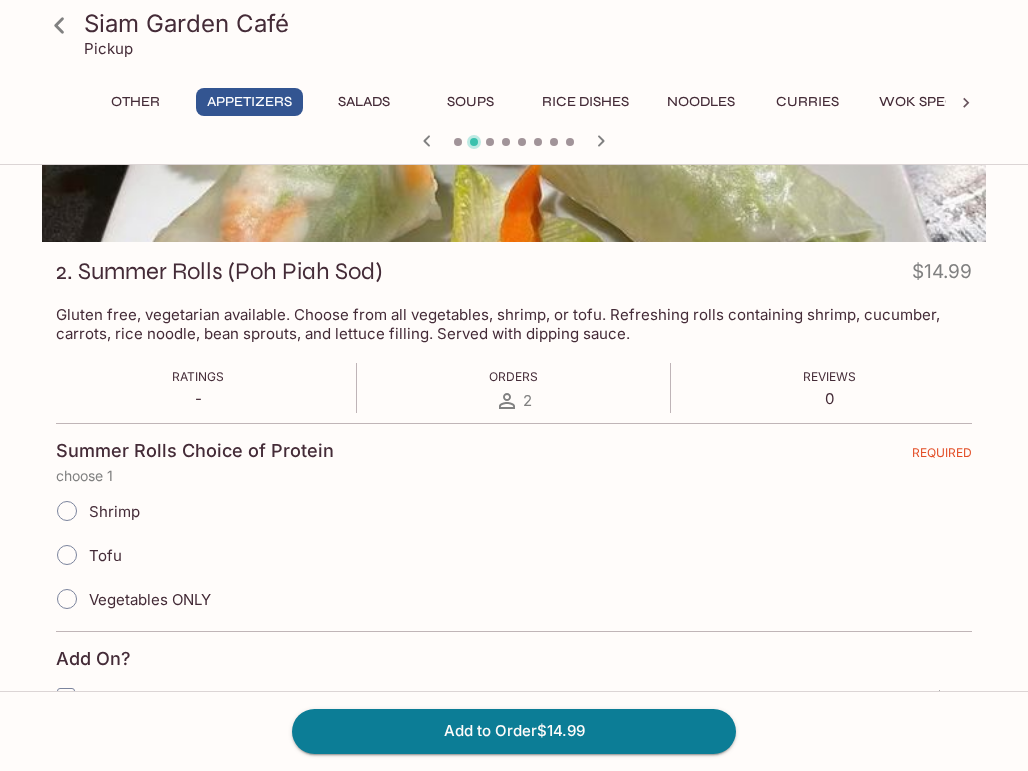 scroll, scrollTop: 100, scrollLeft: 0, axis: vertical 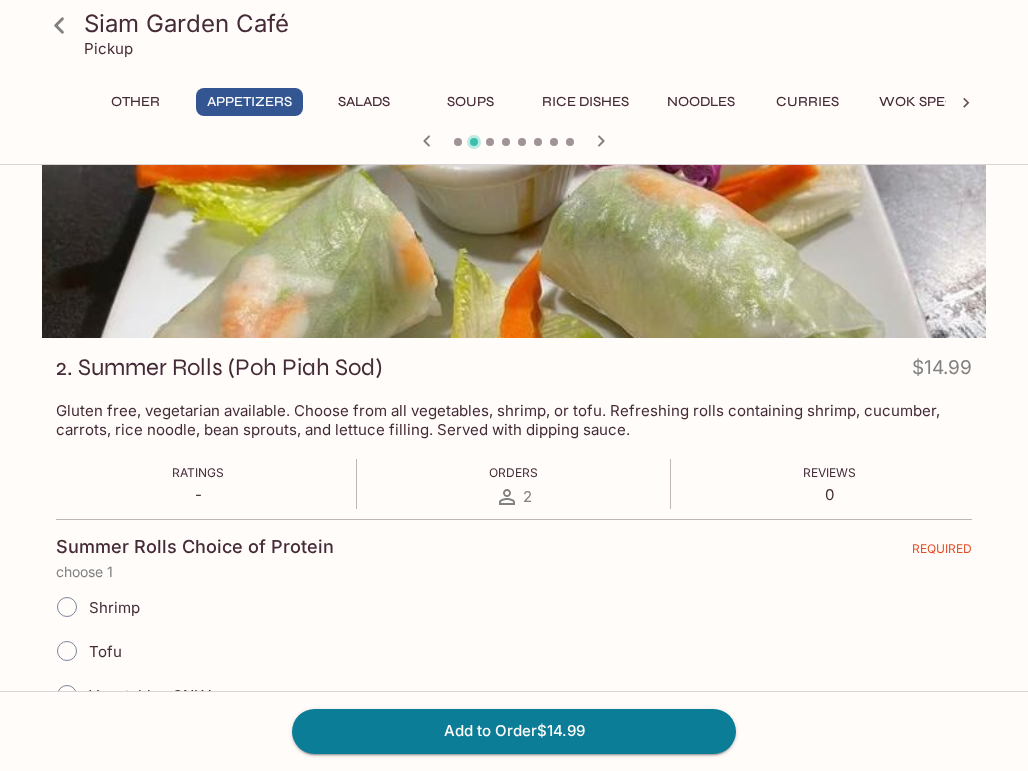 click 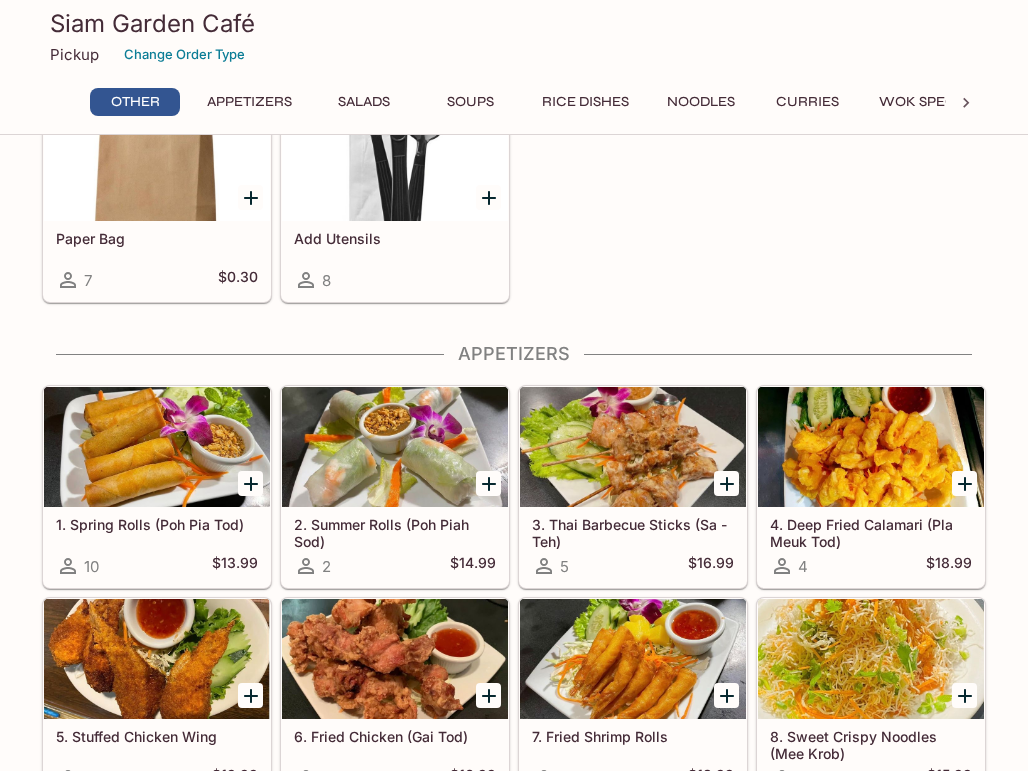 scroll, scrollTop: 200, scrollLeft: 0, axis: vertical 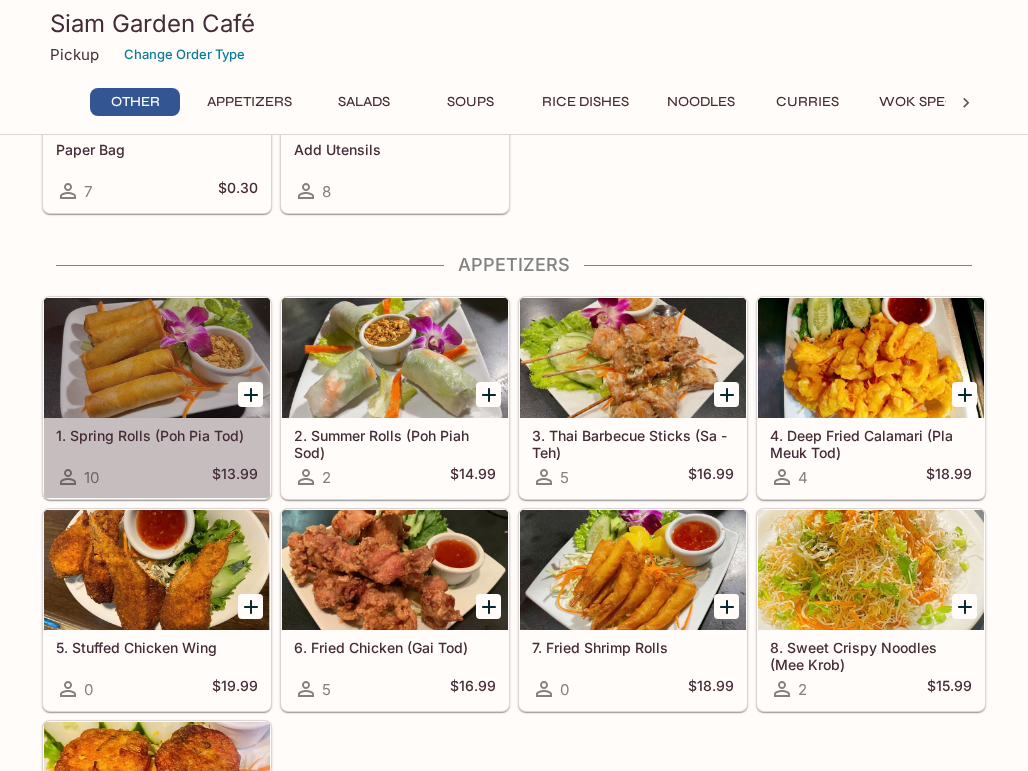 click at bounding box center (157, 358) 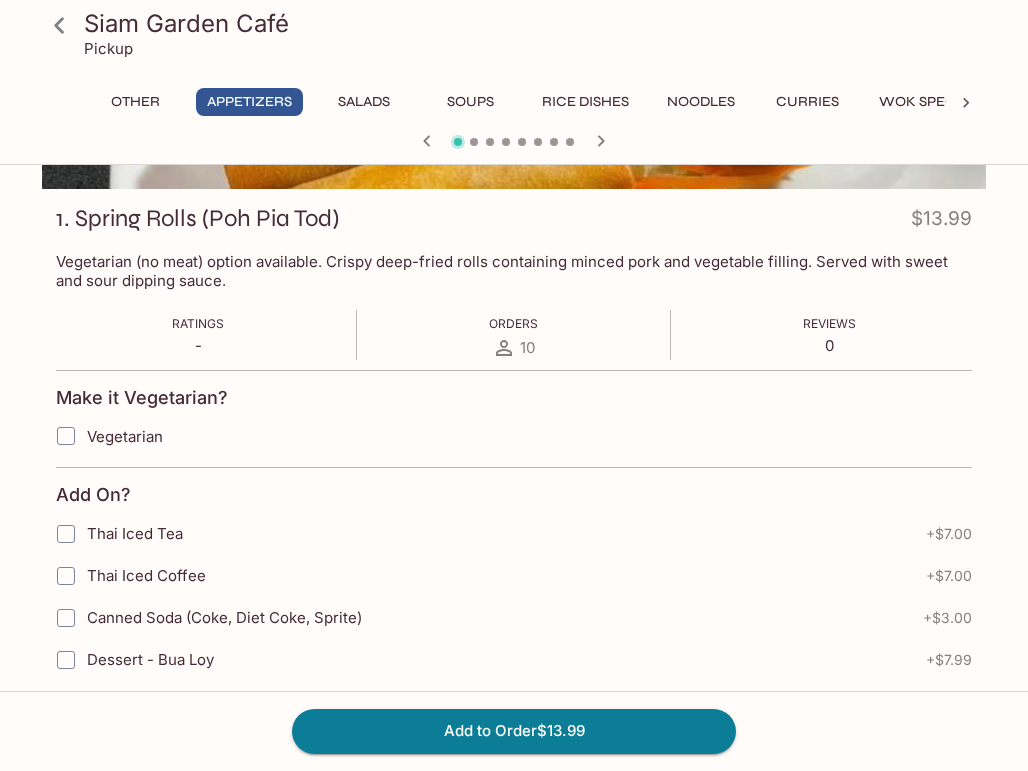 scroll, scrollTop: 200, scrollLeft: 0, axis: vertical 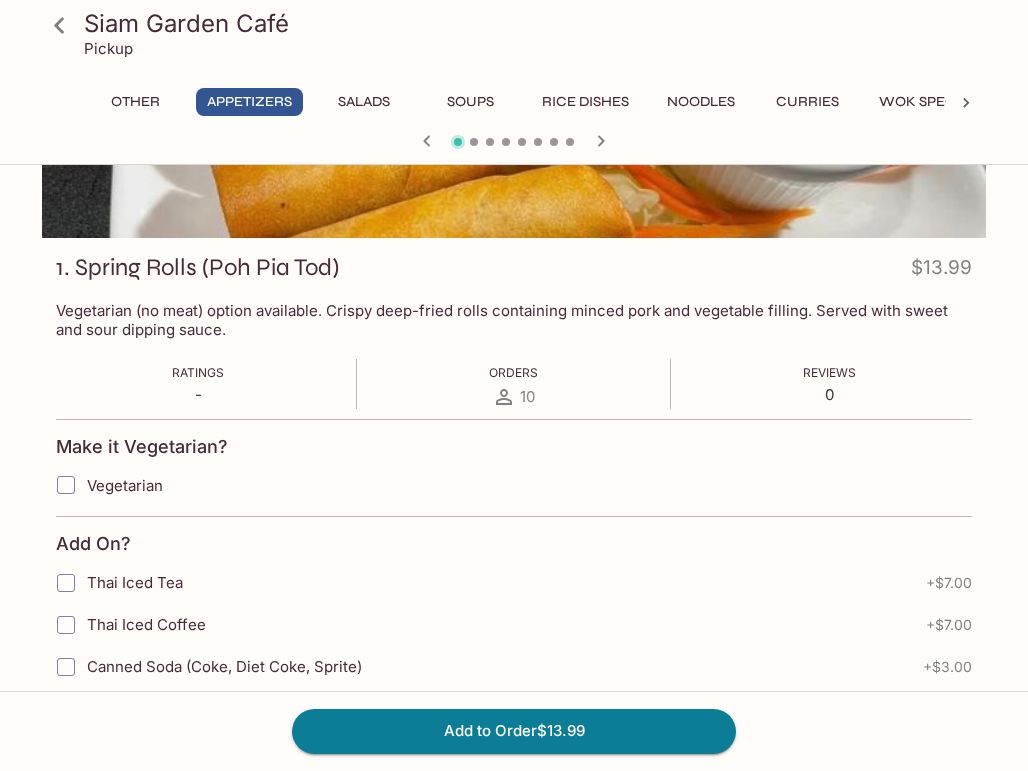 click 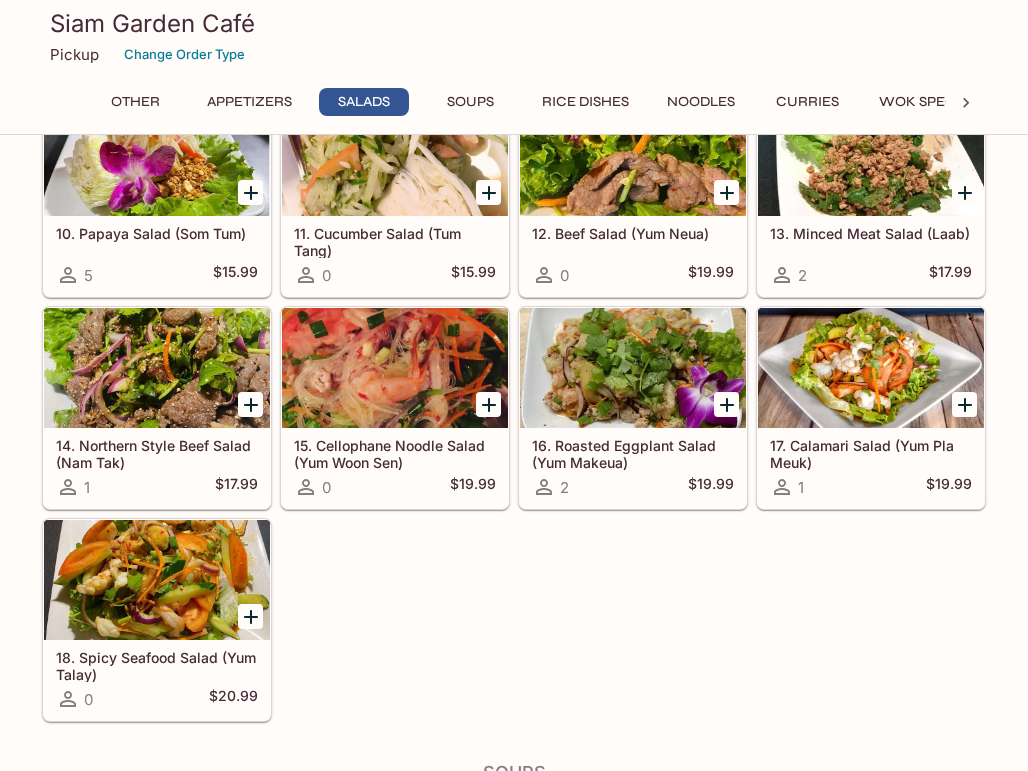 scroll, scrollTop: 1100, scrollLeft: 0, axis: vertical 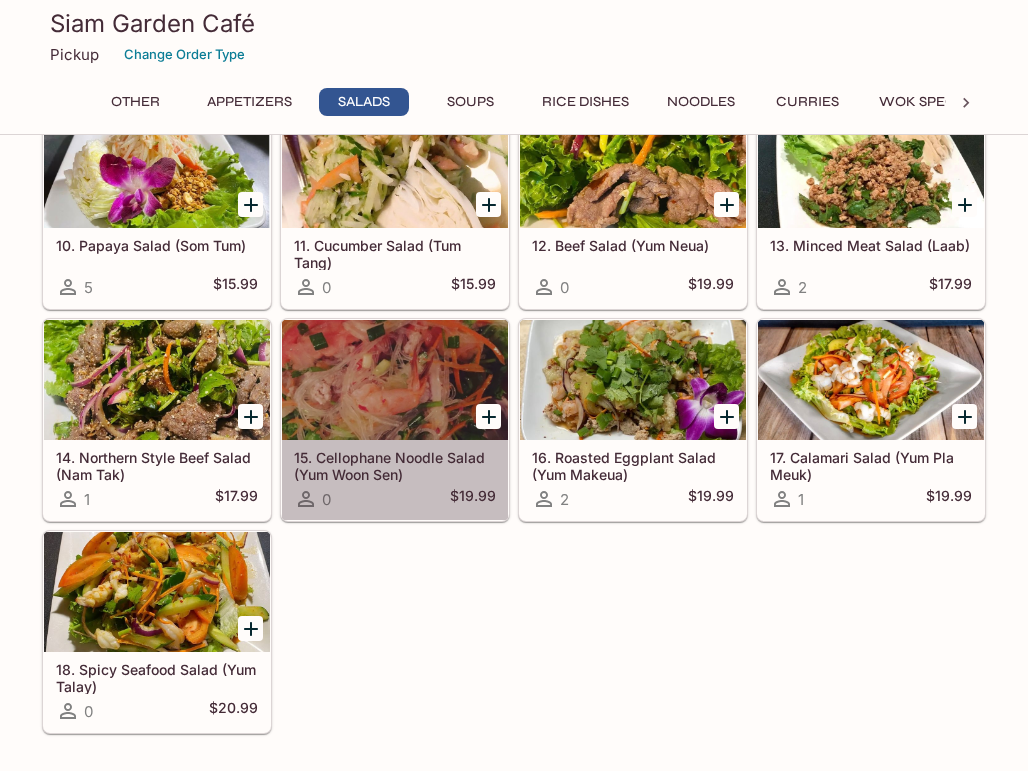 click at bounding box center [395, 380] 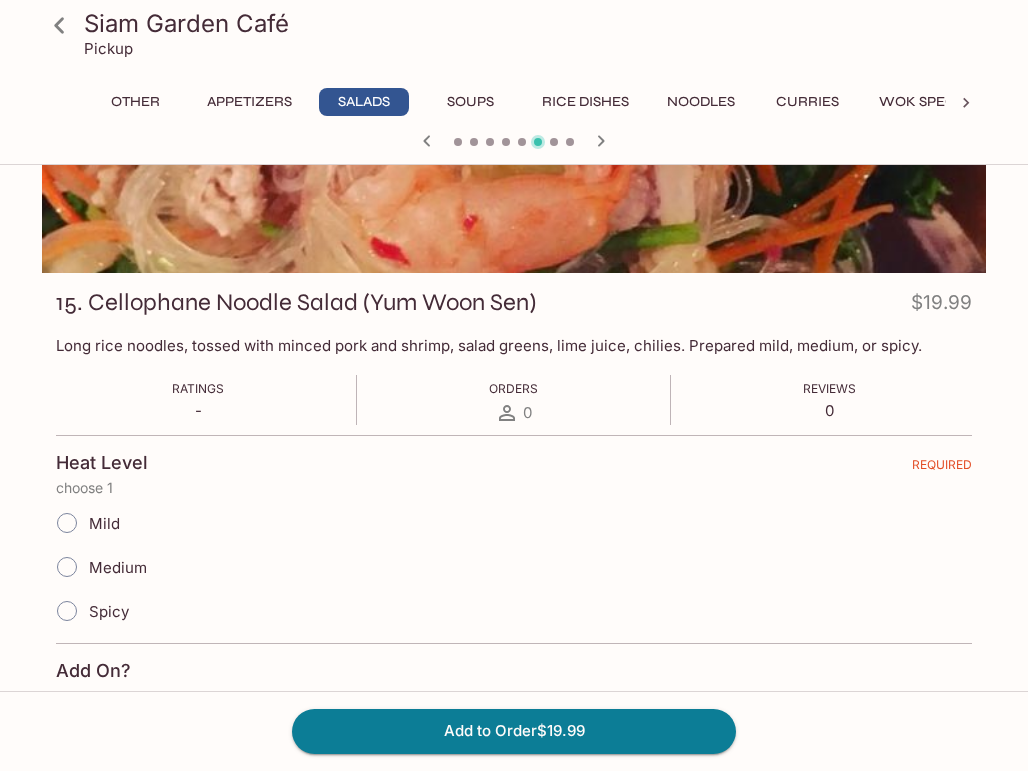scroll, scrollTop: 200, scrollLeft: 0, axis: vertical 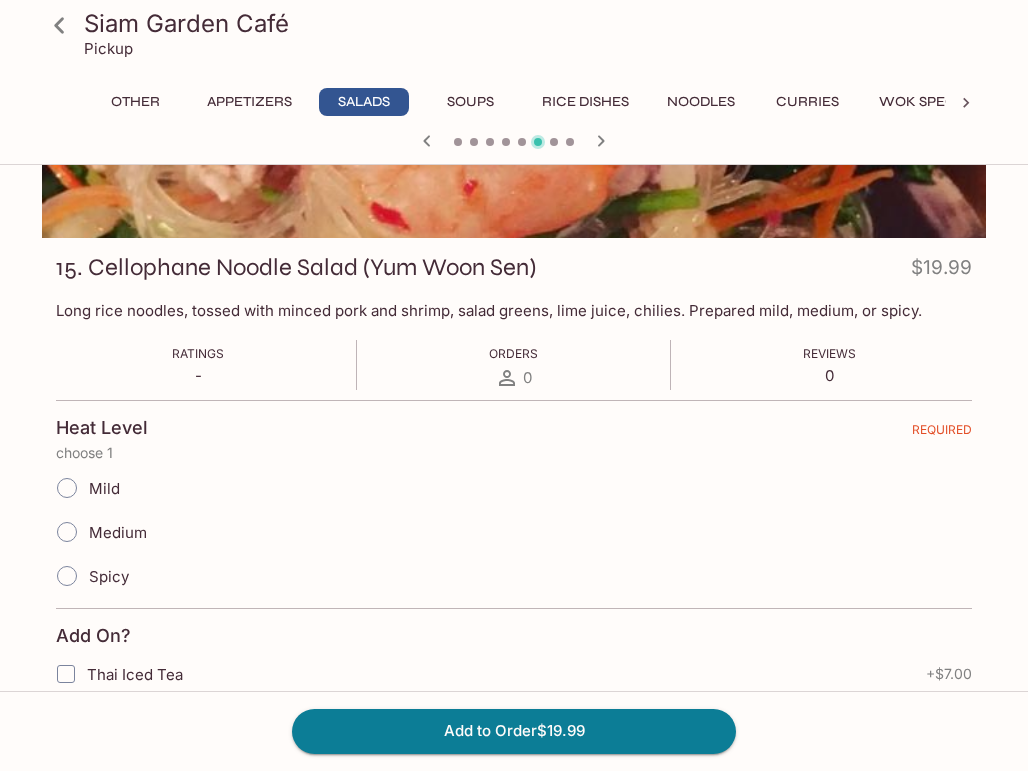 click 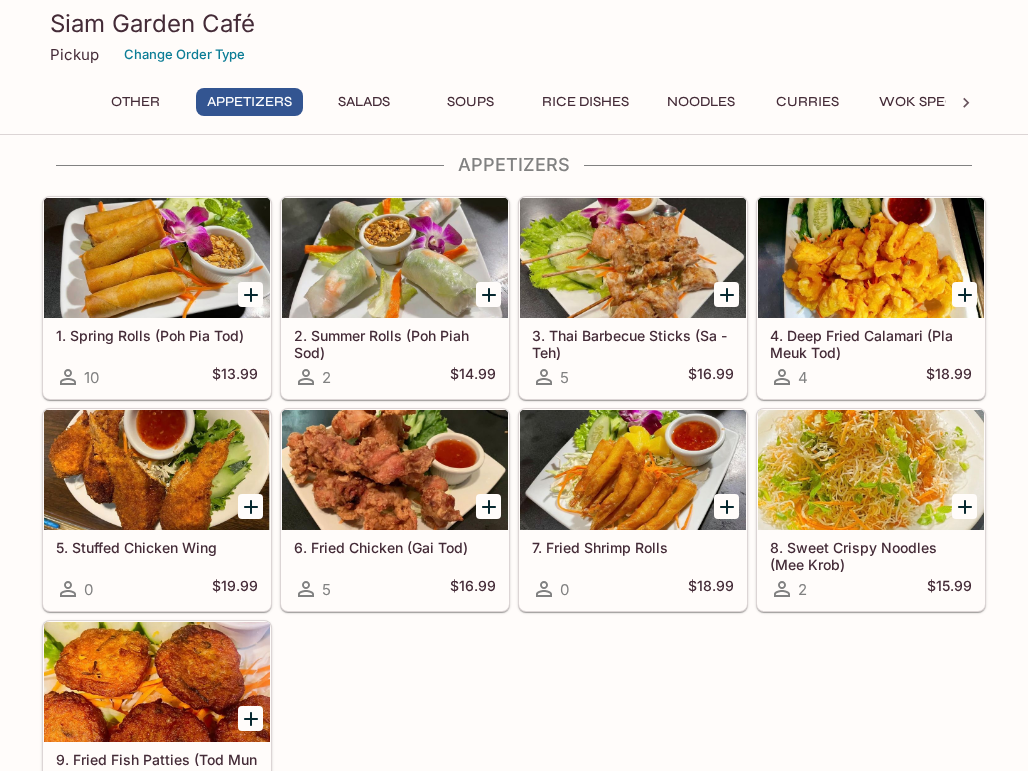 scroll, scrollTop: 400, scrollLeft: 0, axis: vertical 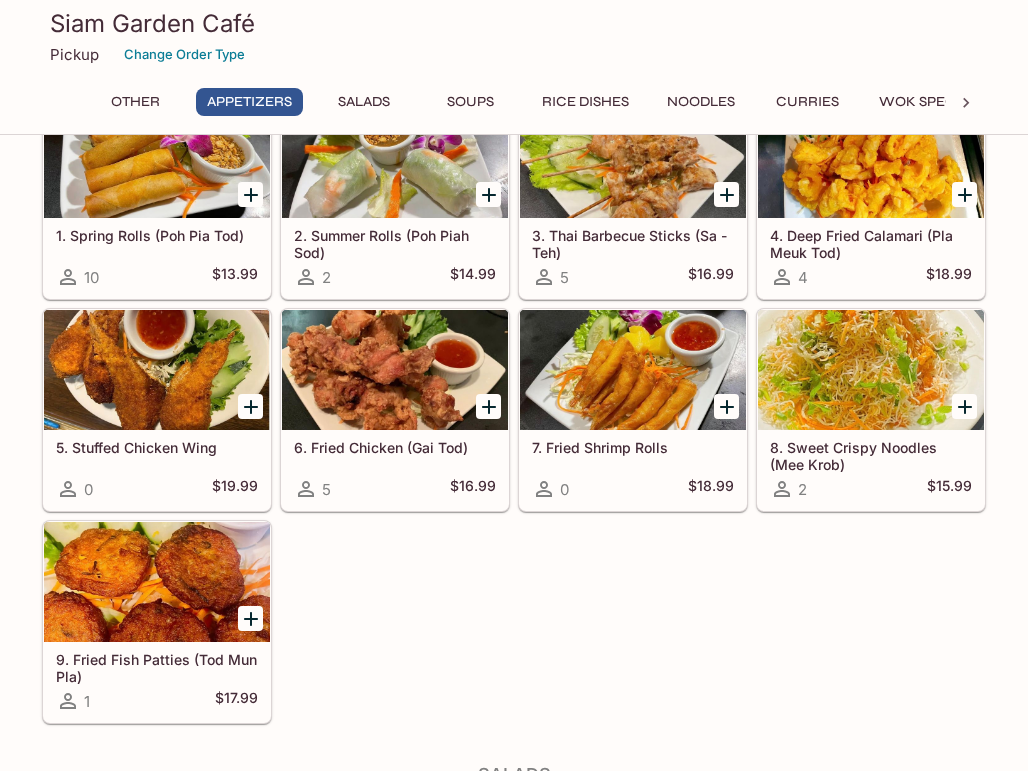 click on "1. Spring Rolls (Poh Pia Tod) 10 $13.99 2. Summer Rolls (Poh Piah Sod) 2 $14.99 3. Thai Barbecue Sticks (Sa - Teh) 5 $16.99 4. Deep Fried Calamari (Pla Meuk Tod) 4 $18.99 5. Stuffed Chicken Wing 0 $19.99 6. Fried Chicken (Gai Tod) 5 $16.99 7. Fried Shrimp Rolls 0 $18.99 8. Sweet Crispy Noodles (Mee Krob) 2 $15.99 9. Fried Fish Patties (Tod Mun Pla) 1 $17.99" at bounding box center (510, 406) 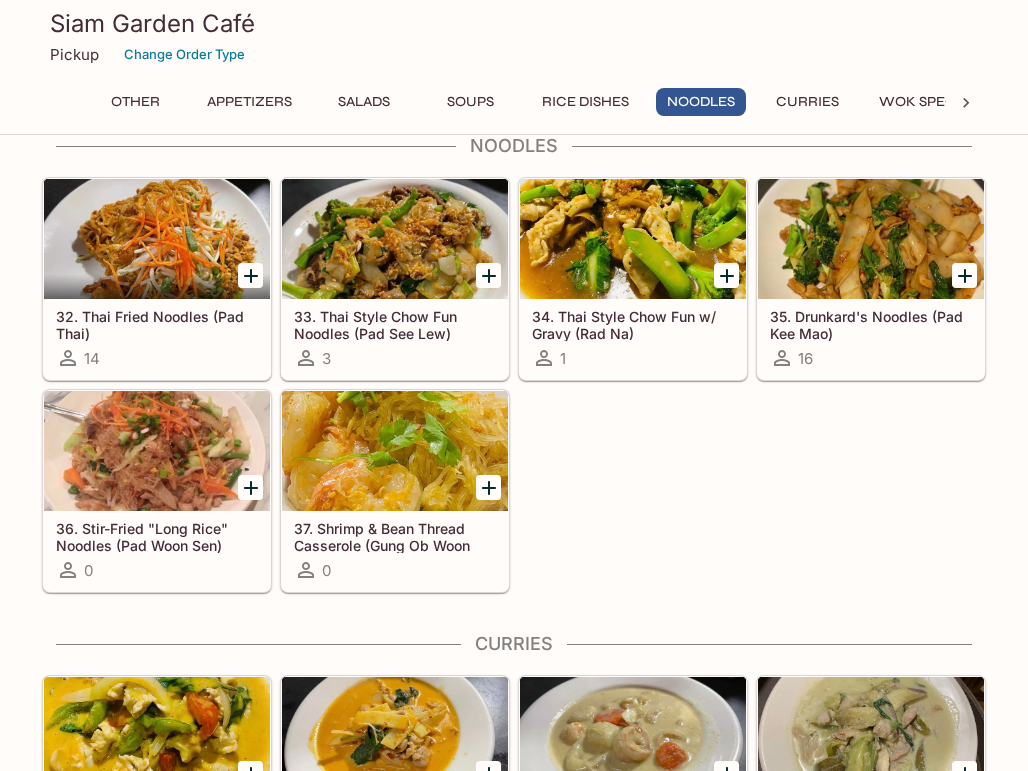 scroll, scrollTop: 2700, scrollLeft: 0, axis: vertical 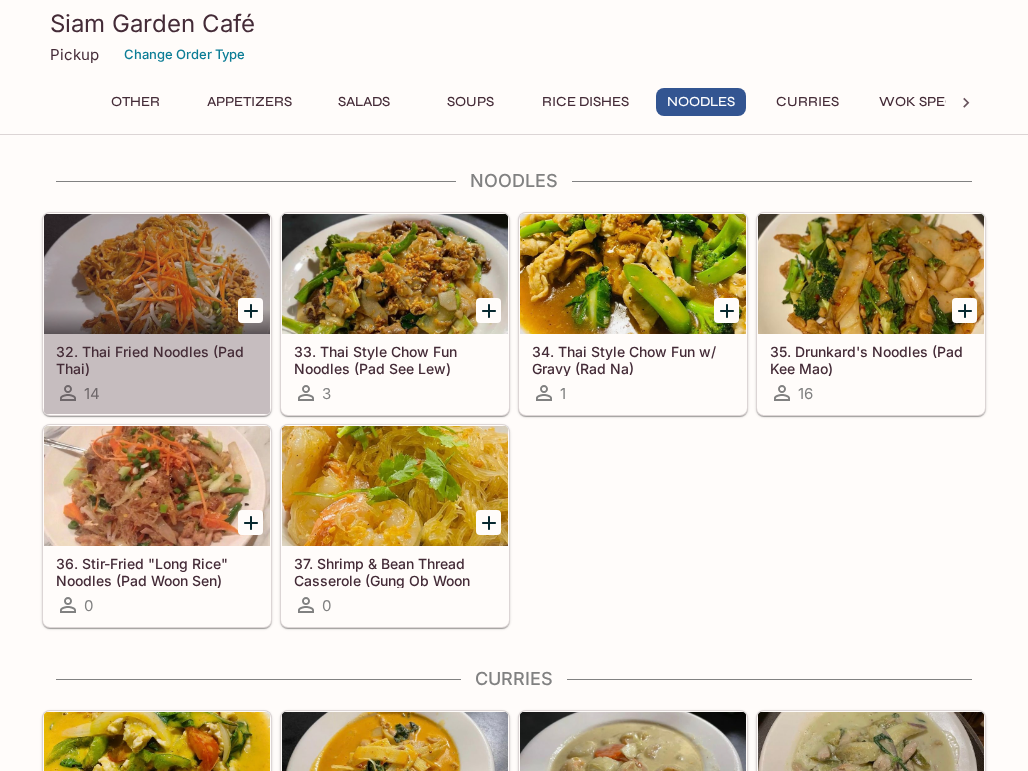 click at bounding box center [157, 274] 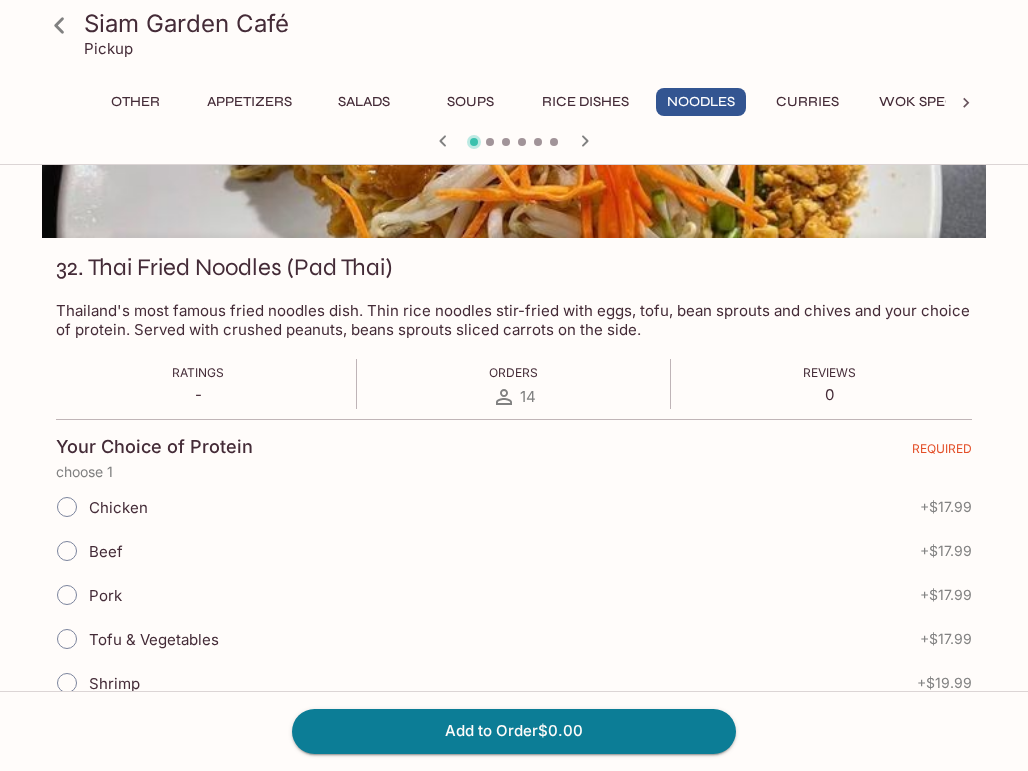 scroll, scrollTop: 600, scrollLeft: 0, axis: vertical 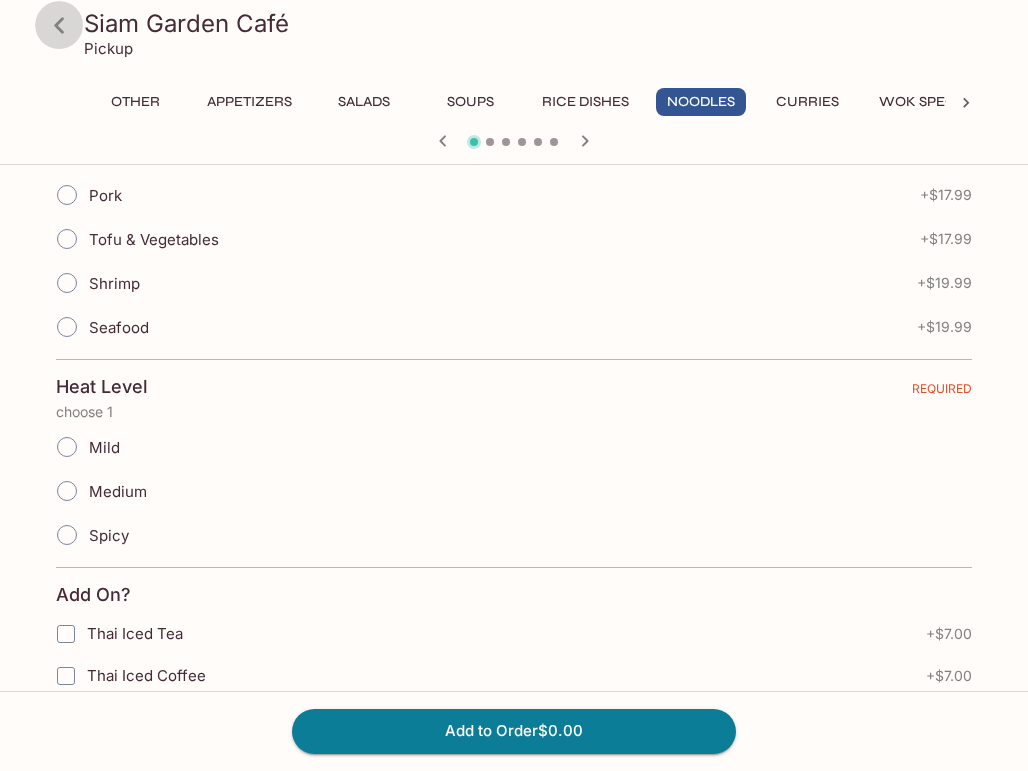 click 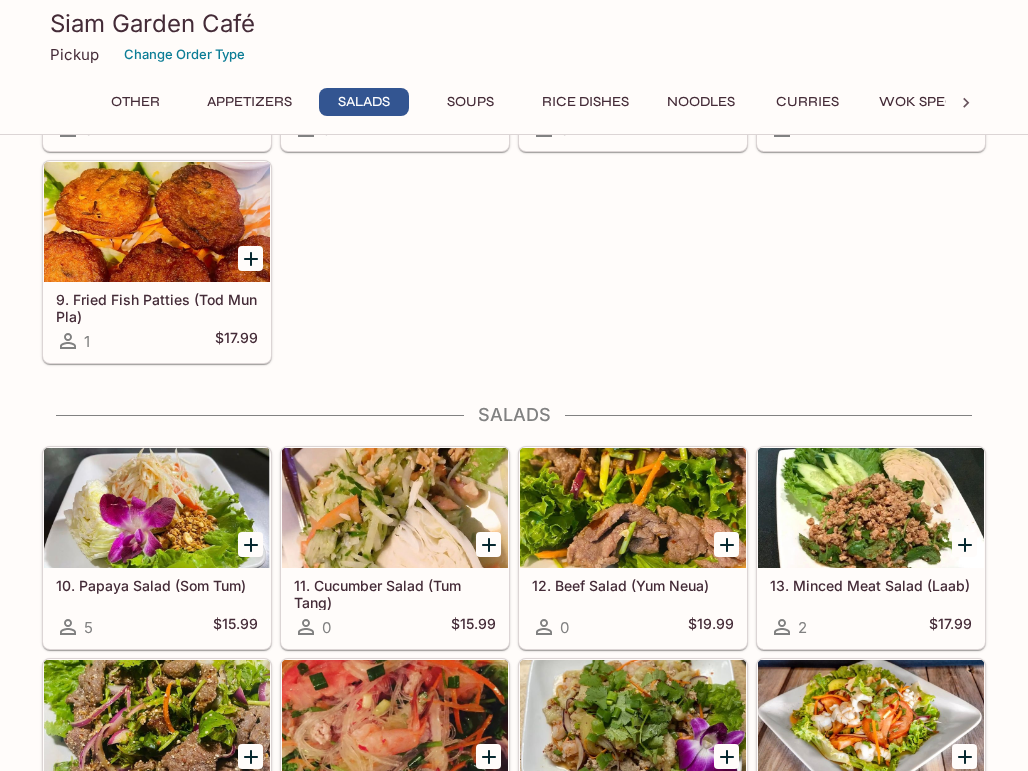 scroll, scrollTop: 1000, scrollLeft: 0, axis: vertical 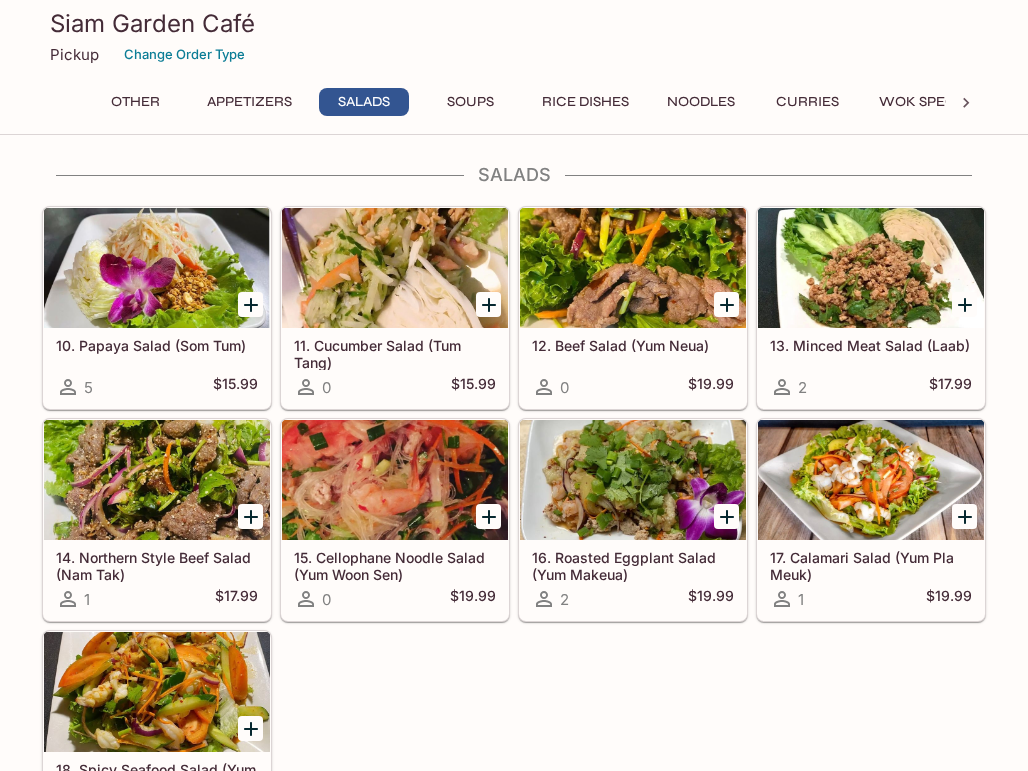 click at bounding box center (395, 480) 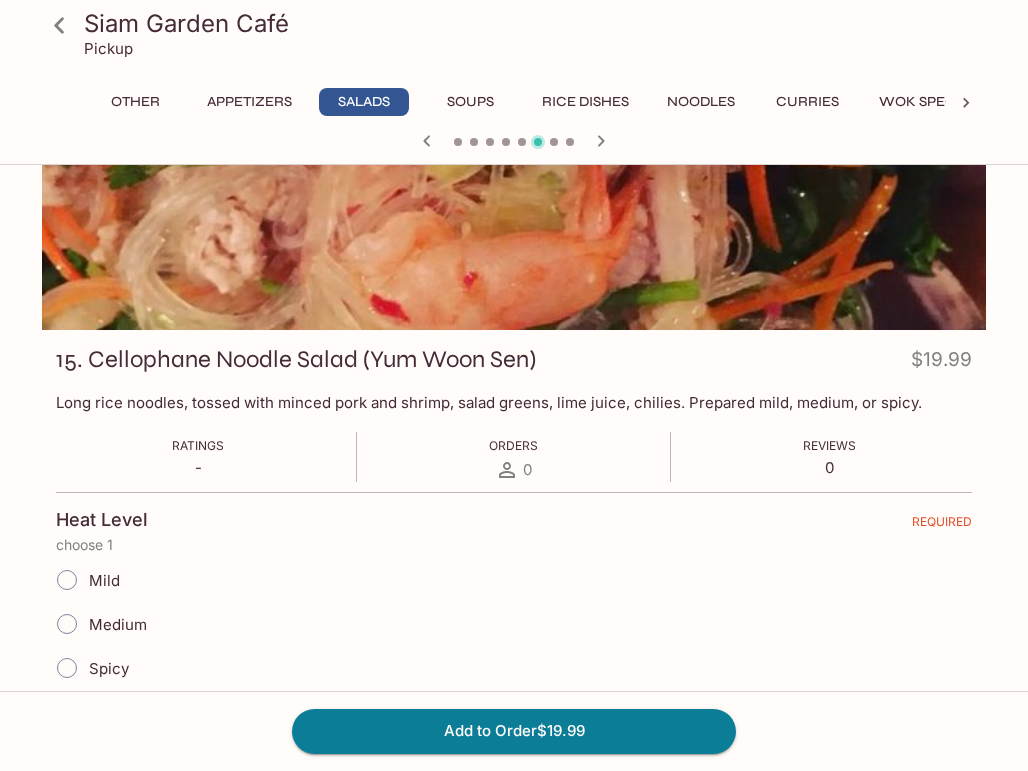 scroll, scrollTop: 100, scrollLeft: 0, axis: vertical 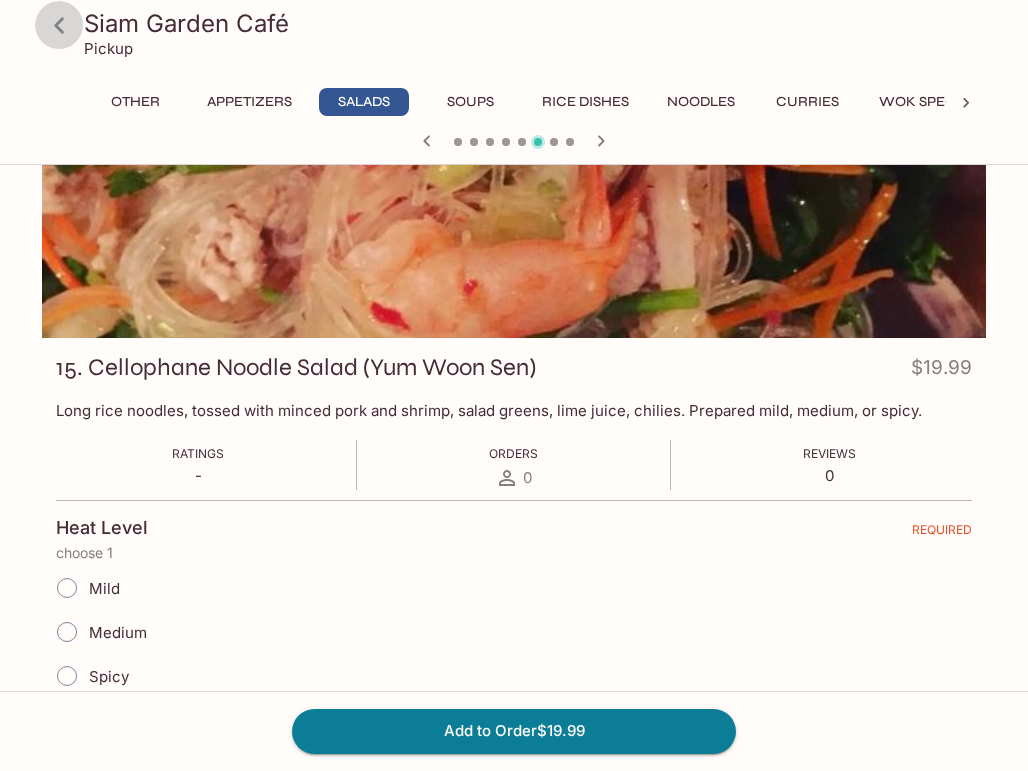 click 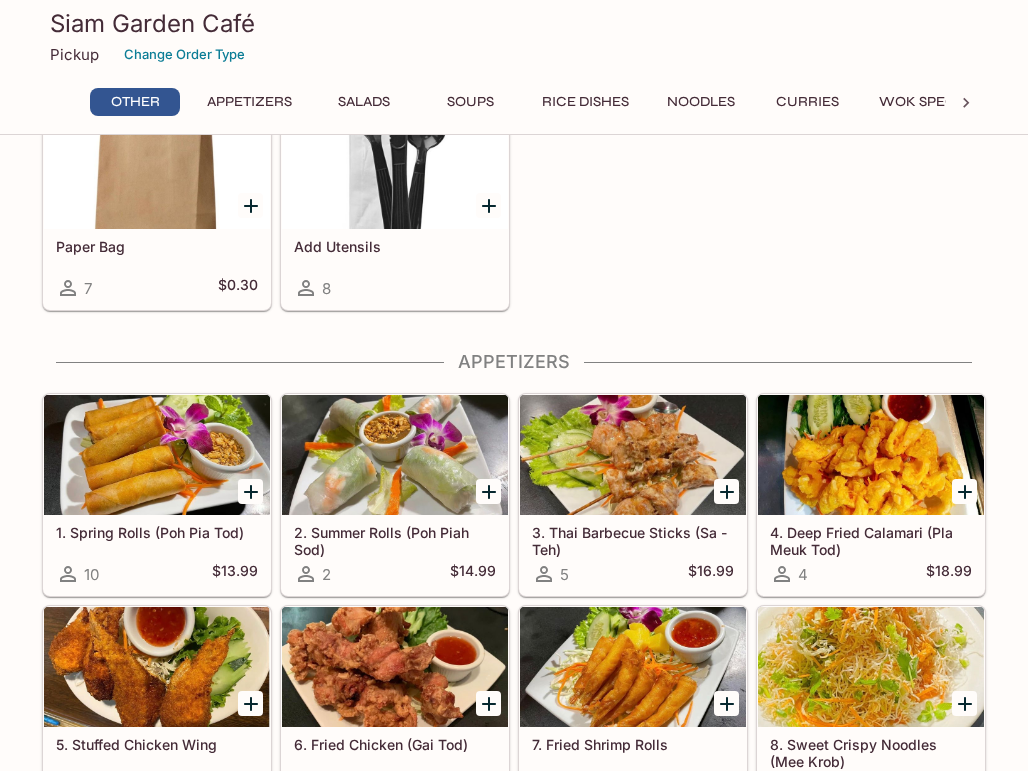 scroll, scrollTop: 200, scrollLeft: 0, axis: vertical 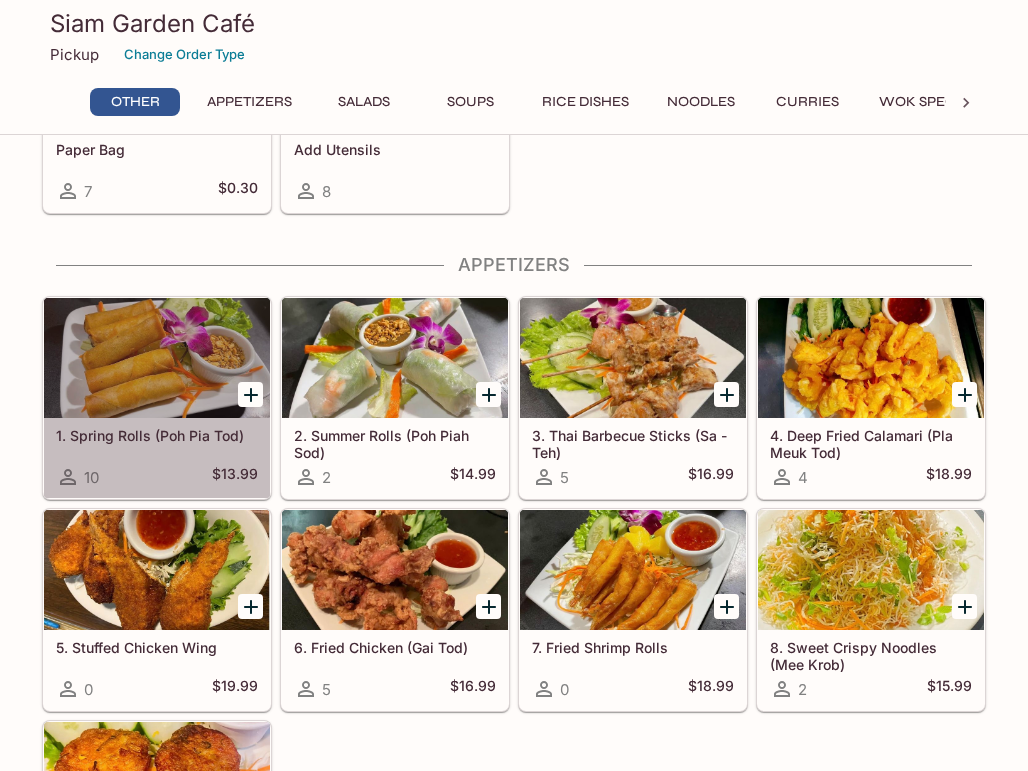 click at bounding box center [157, 358] 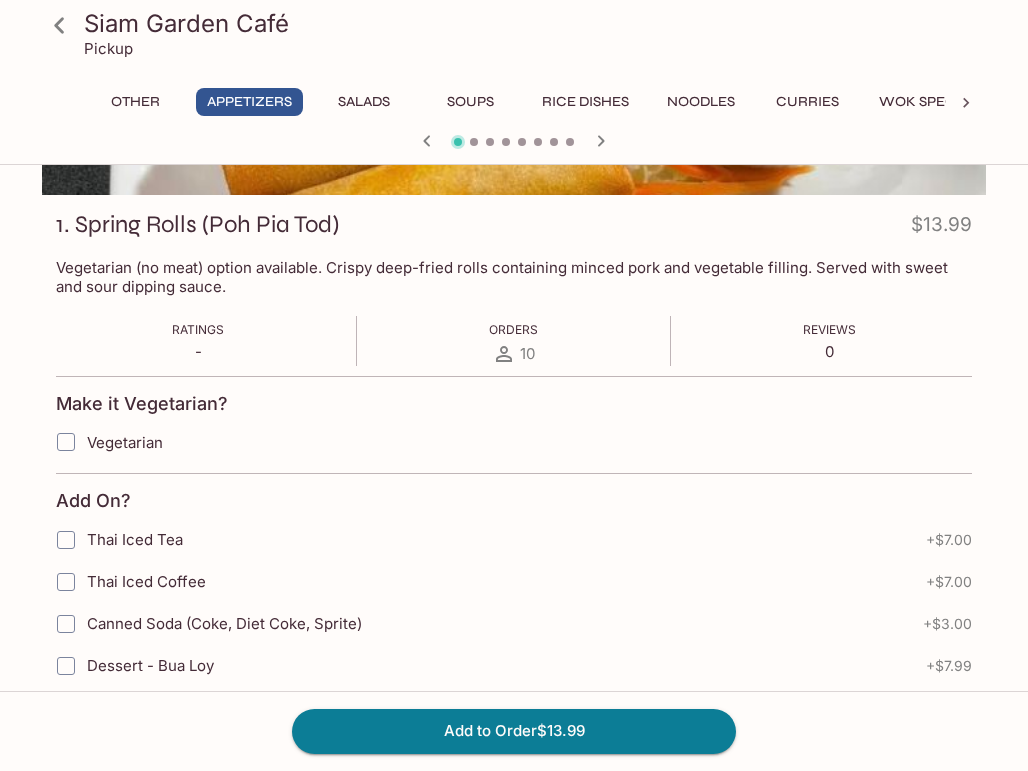 scroll, scrollTop: 100, scrollLeft: 0, axis: vertical 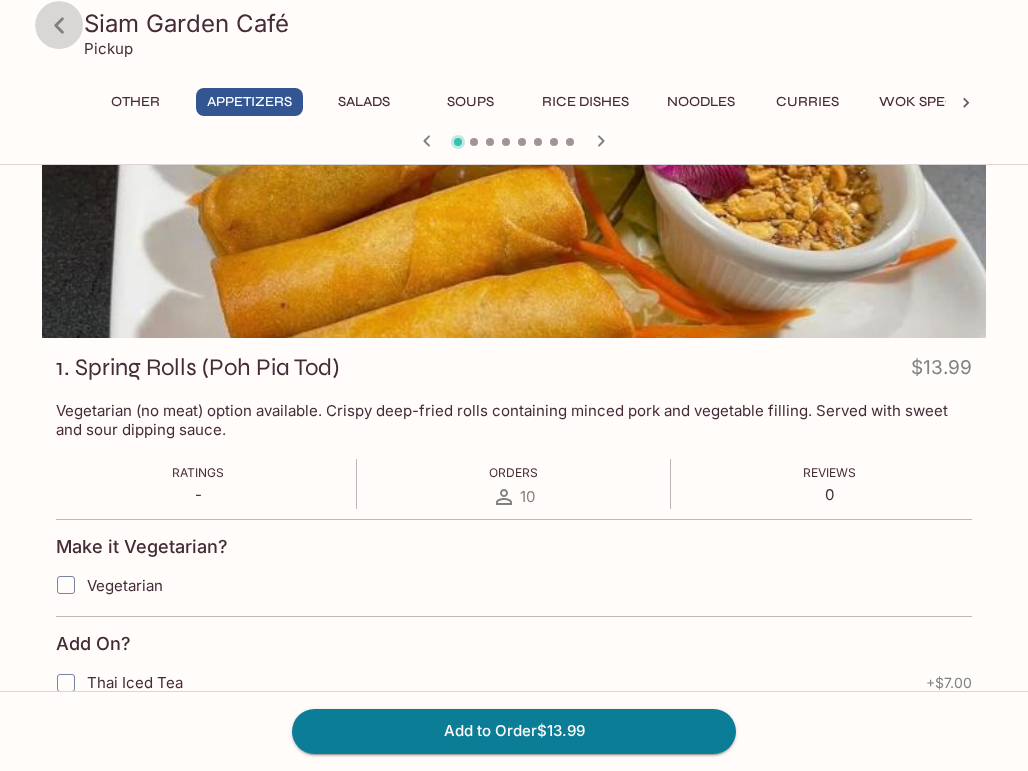 click 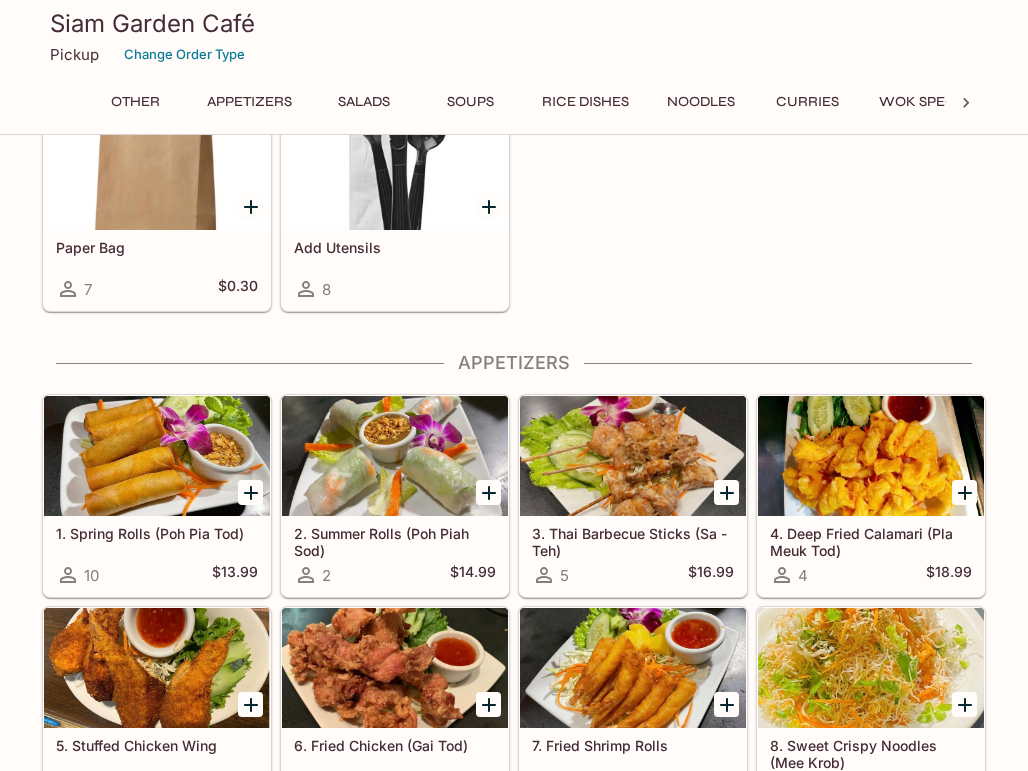 scroll, scrollTop: 200, scrollLeft: 0, axis: vertical 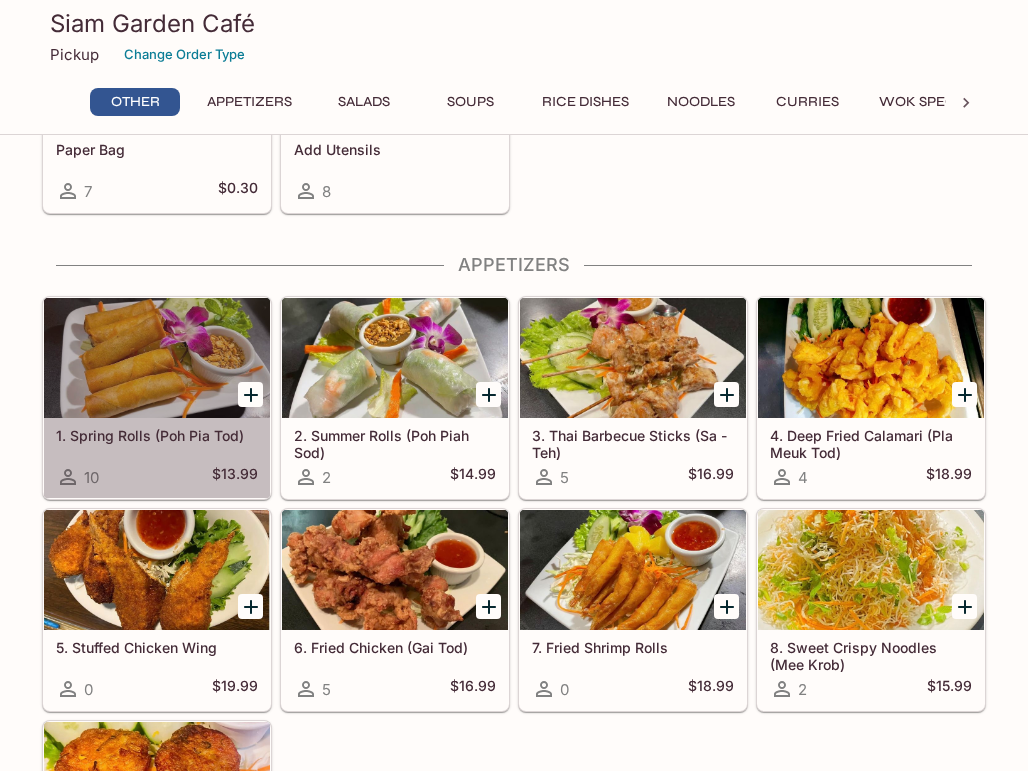 click at bounding box center [157, 358] 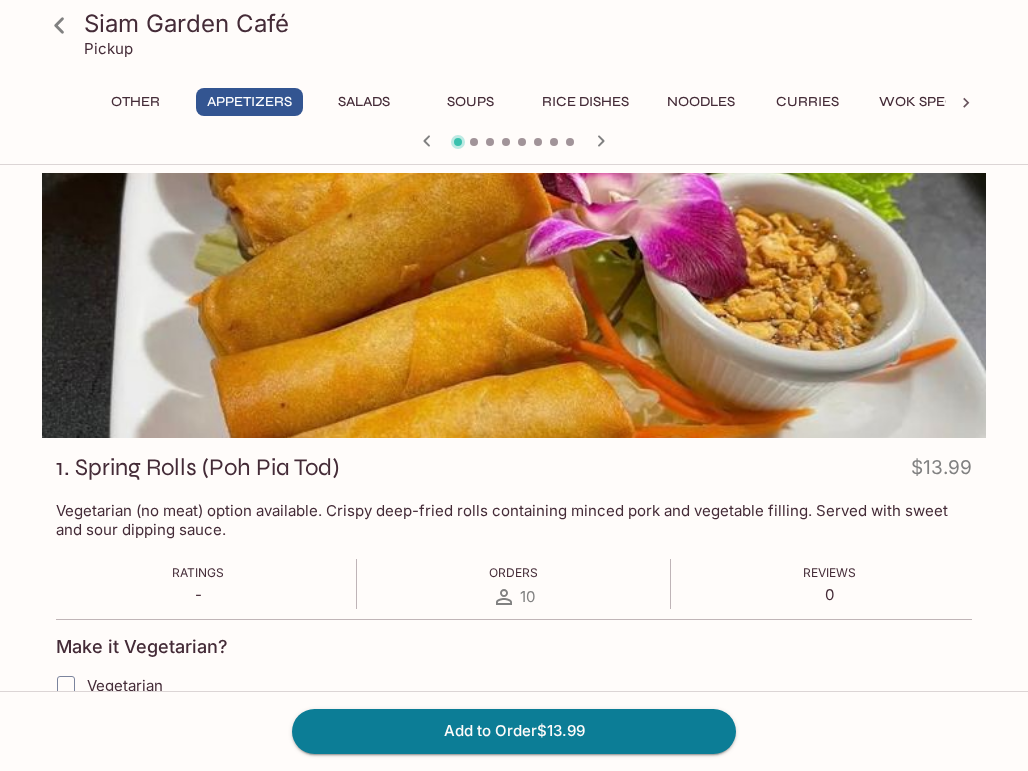 click 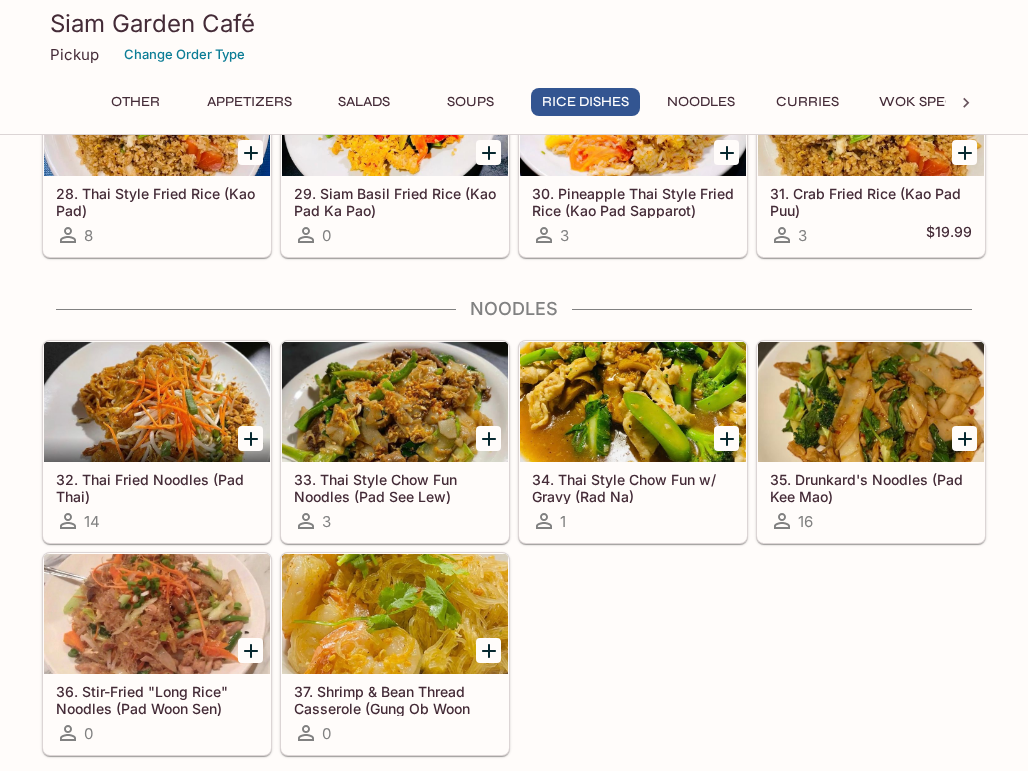 scroll, scrollTop: 2700, scrollLeft: 0, axis: vertical 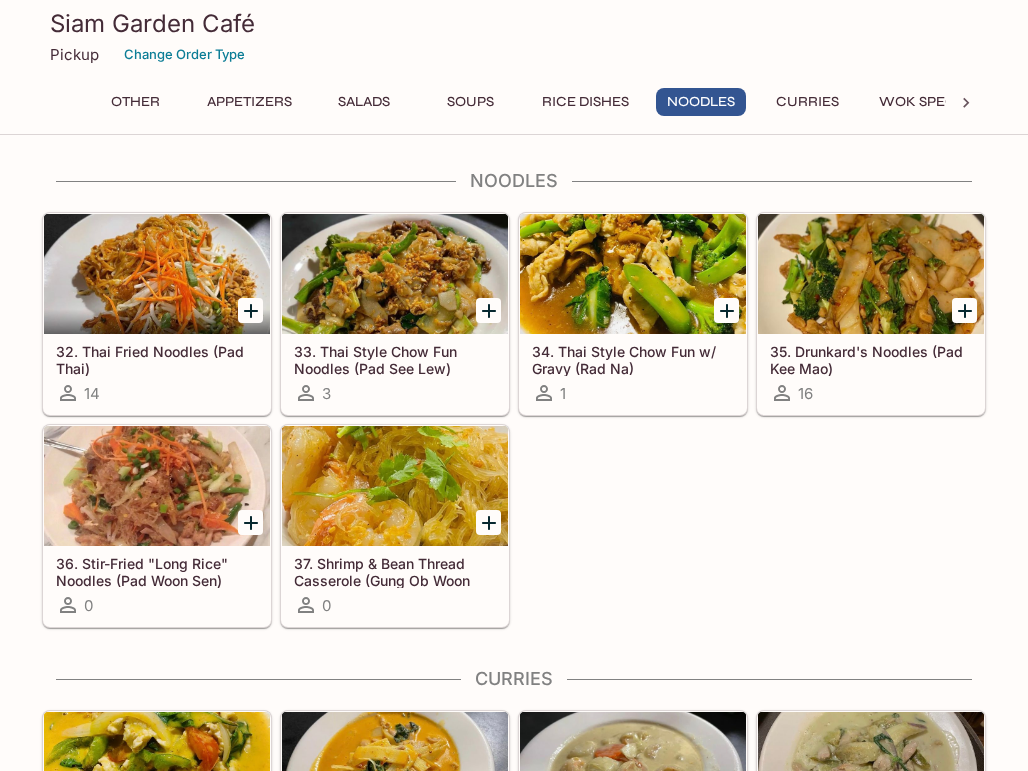 click at bounding box center (157, 274) 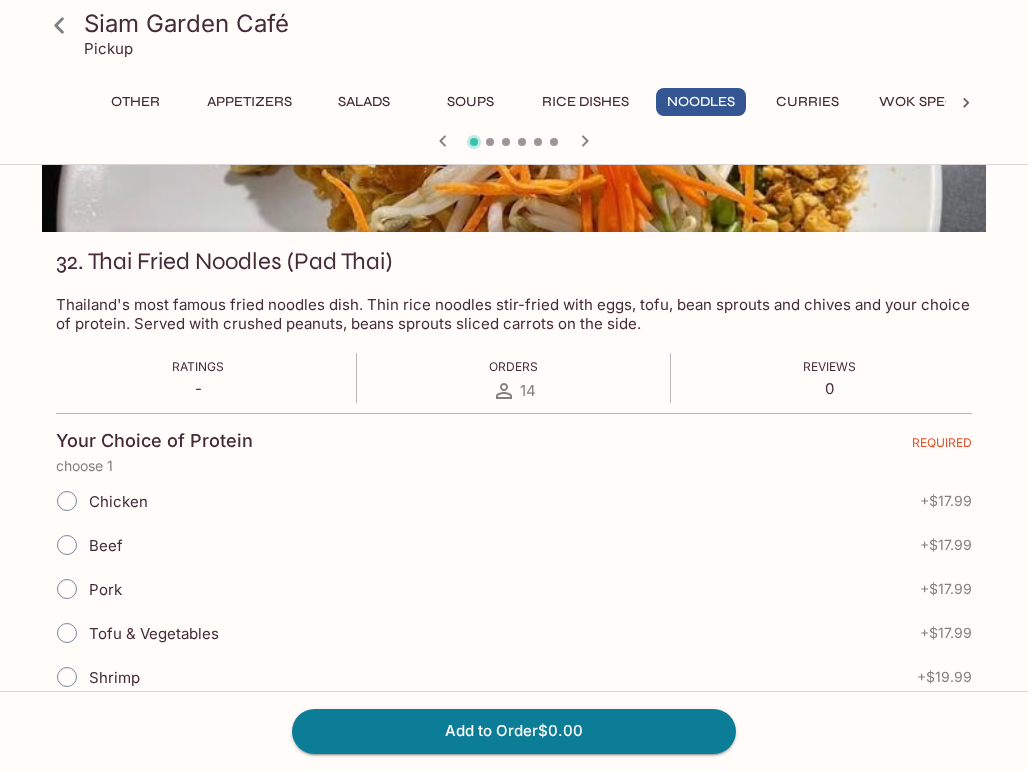 scroll, scrollTop: 500, scrollLeft: 0, axis: vertical 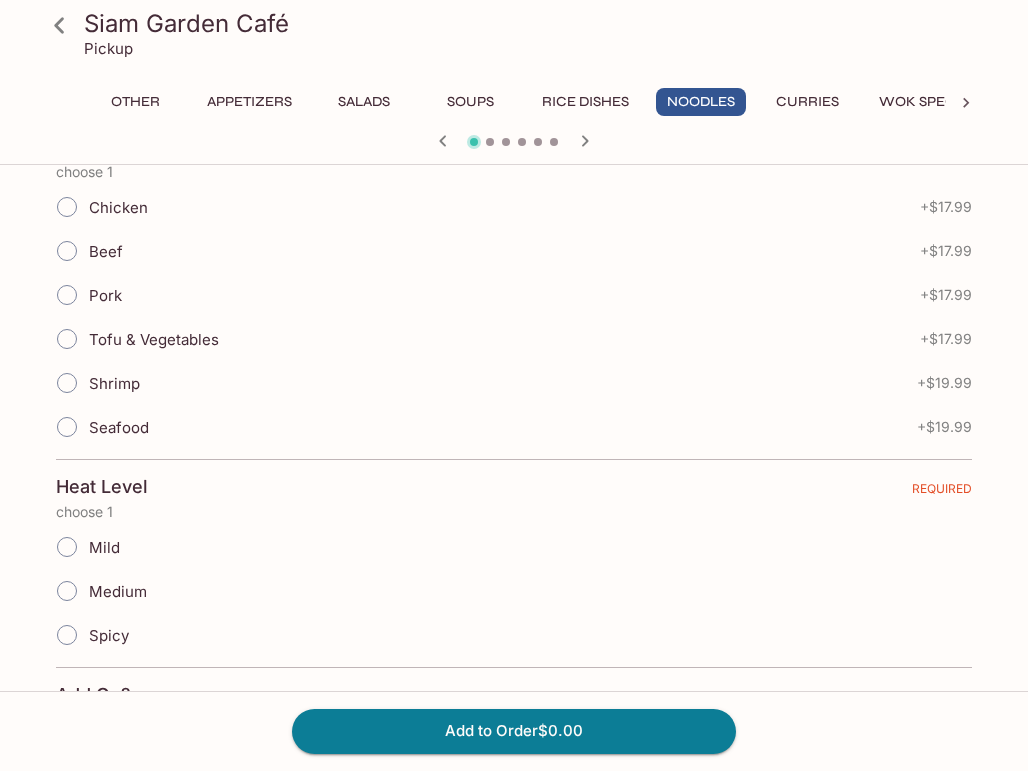 click on "Shrimp" at bounding box center (114, 383) 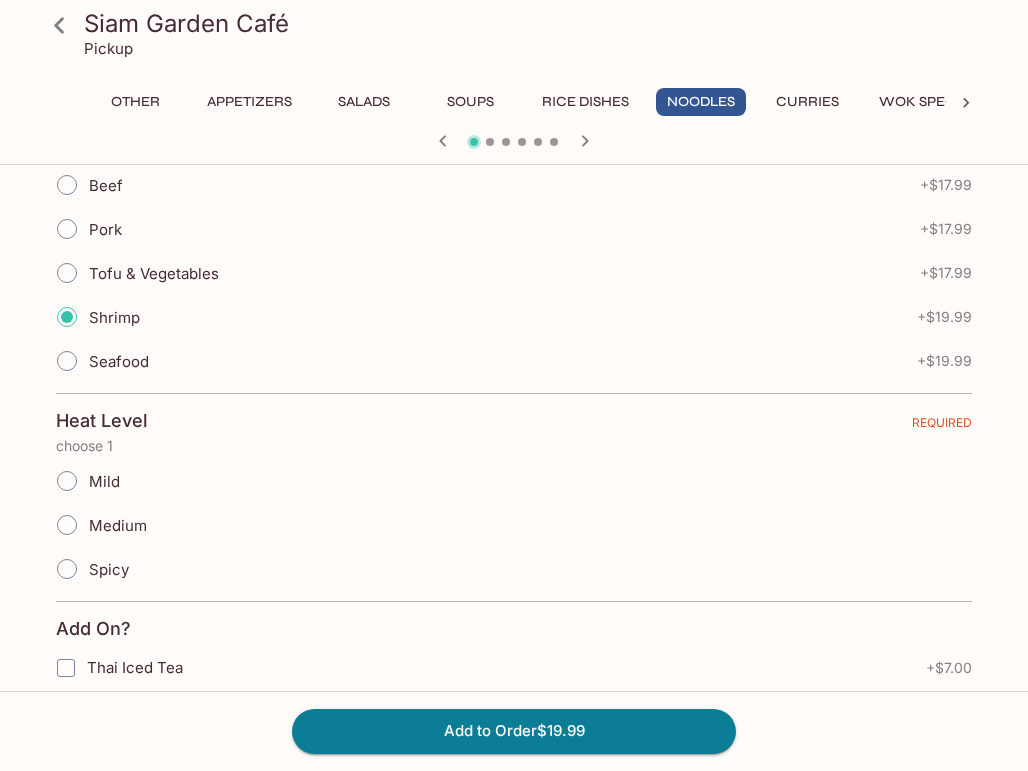 scroll, scrollTop: 600, scrollLeft: 0, axis: vertical 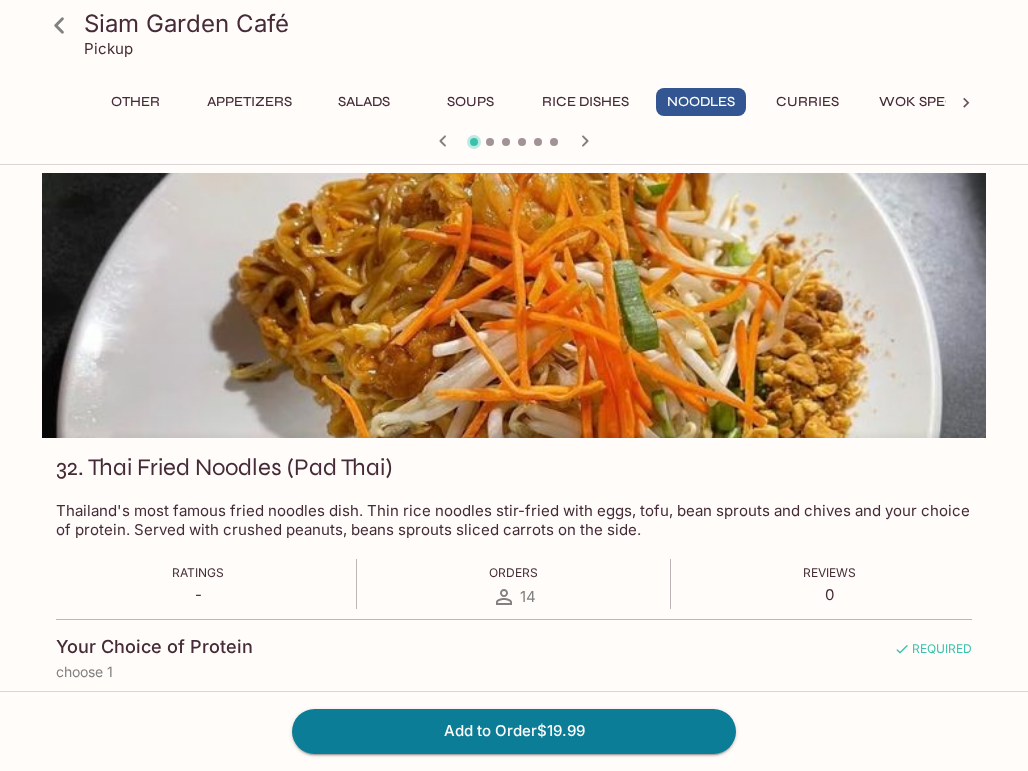 click on "Pickup" at bounding box center (108, 48) 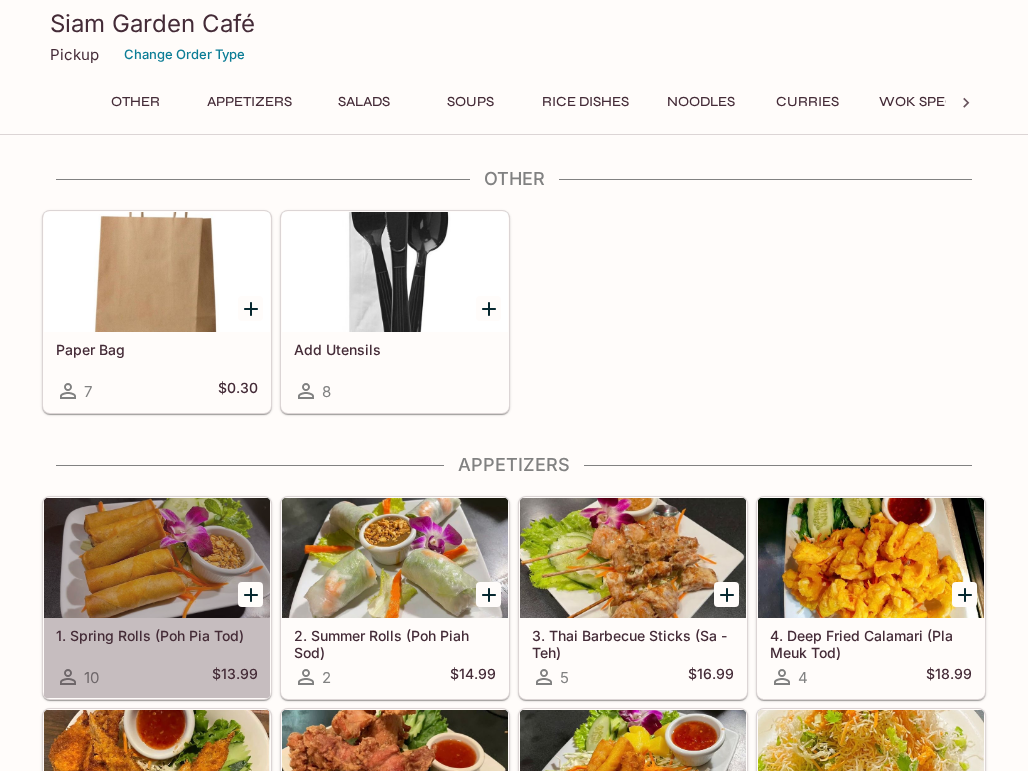 click at bounding box center [157, 558] 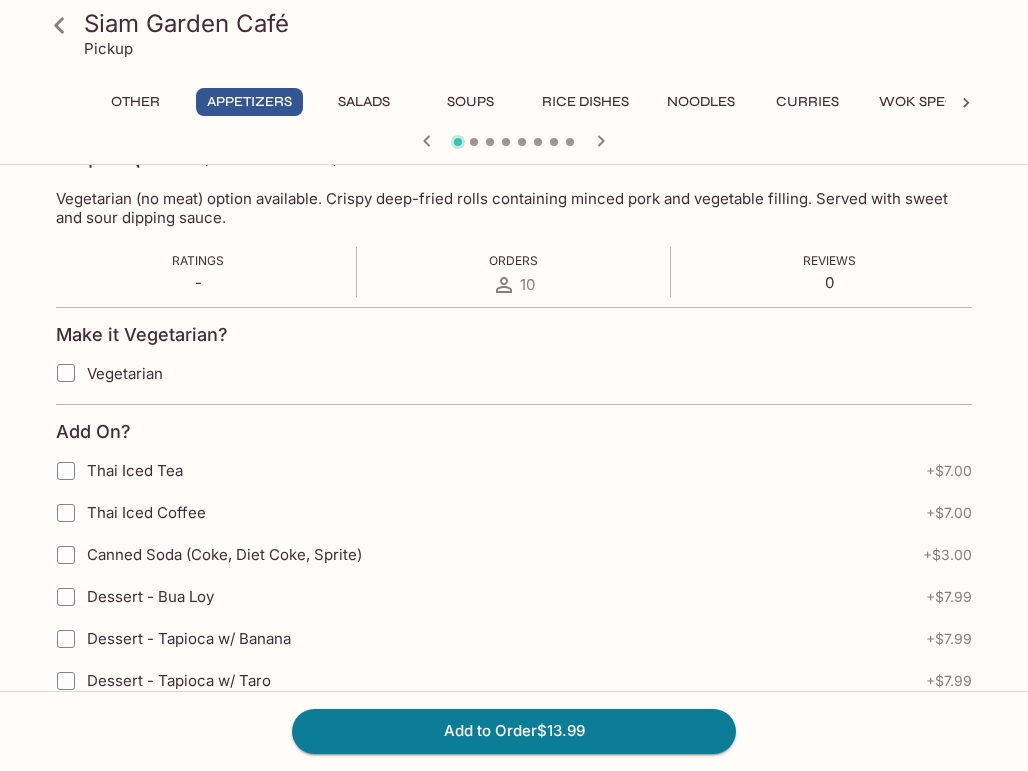 scroll, scrollTop: 100, scrollLeft: 0, axis: vertical 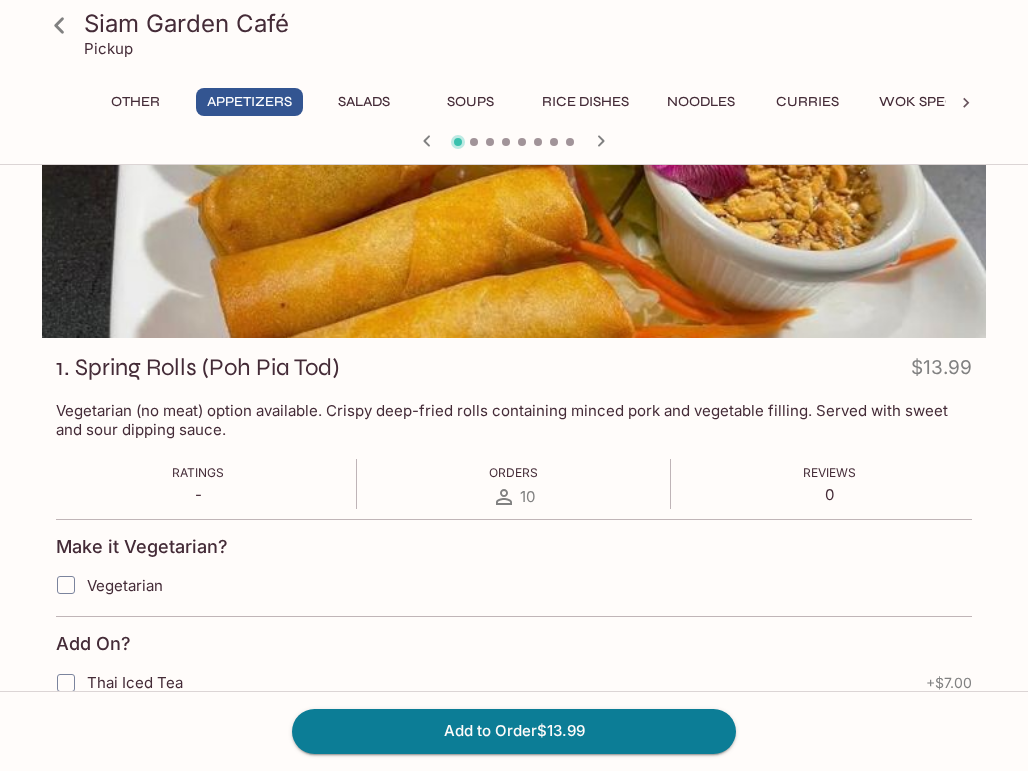 click 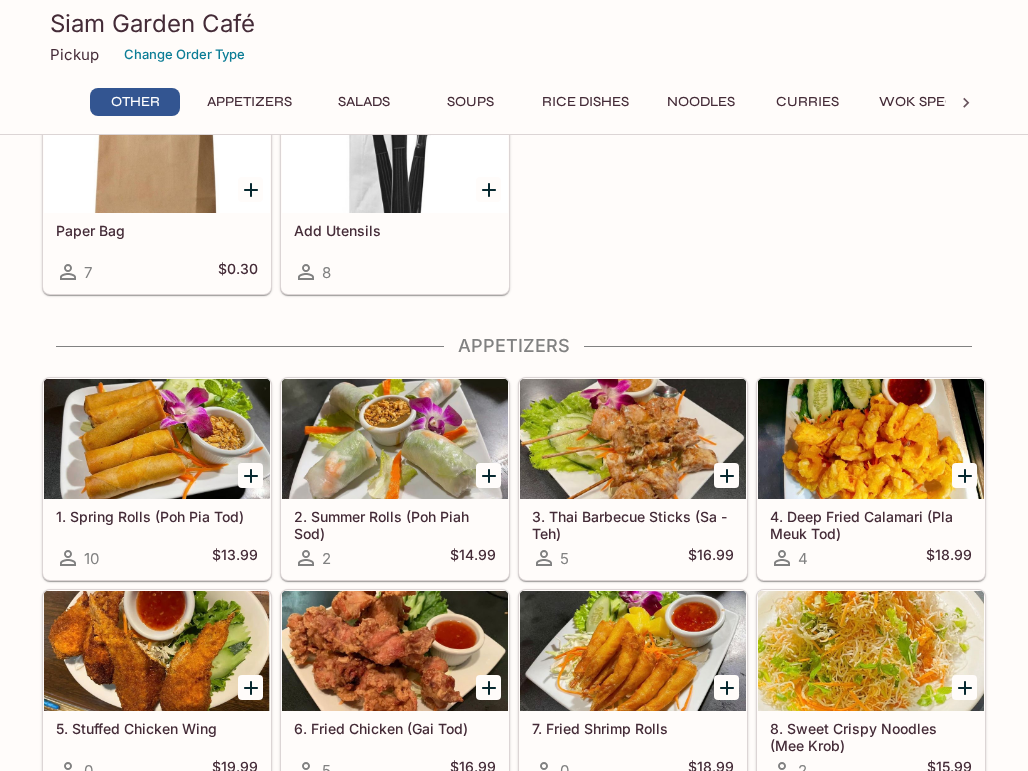 scroll, scrollTop: 300, scrollLeft: 0, axis: vertical 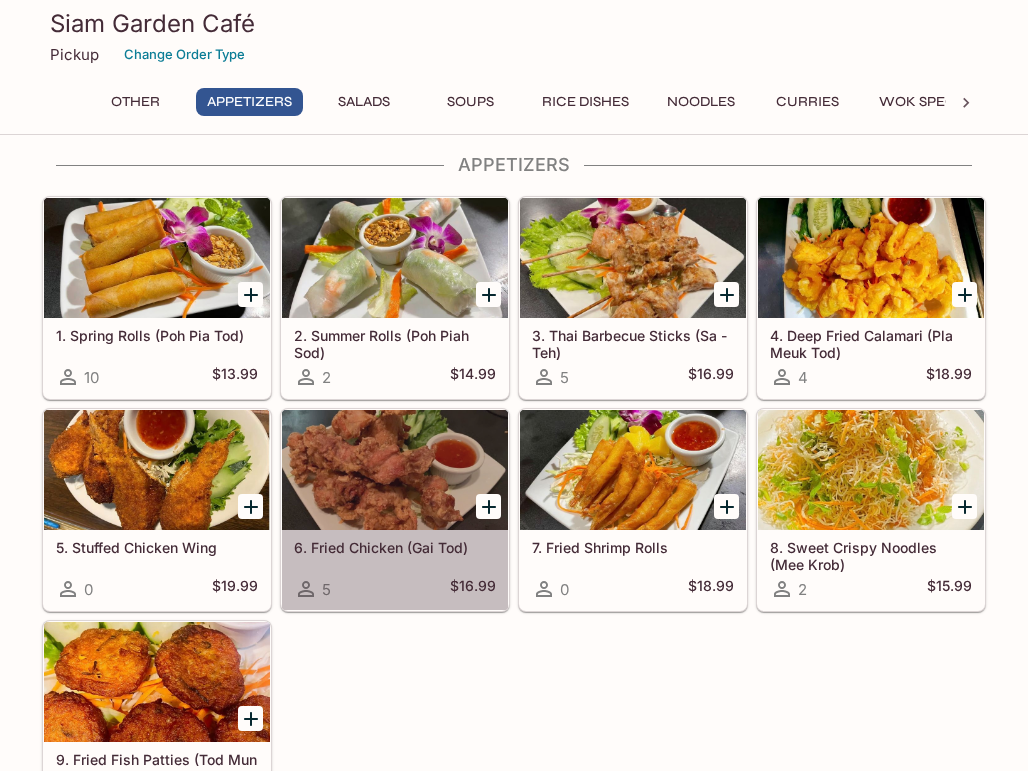 click at bounding box center [395, 470] 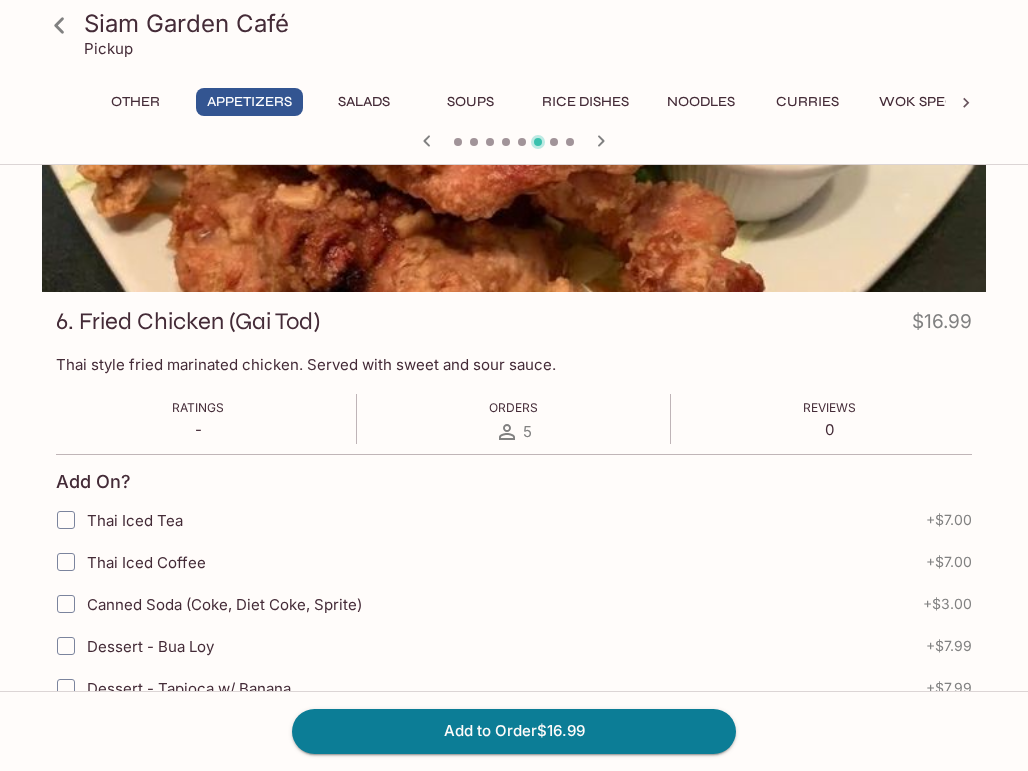scroll, scrollTop: 100, scrollLeft: 0, axis: vertical 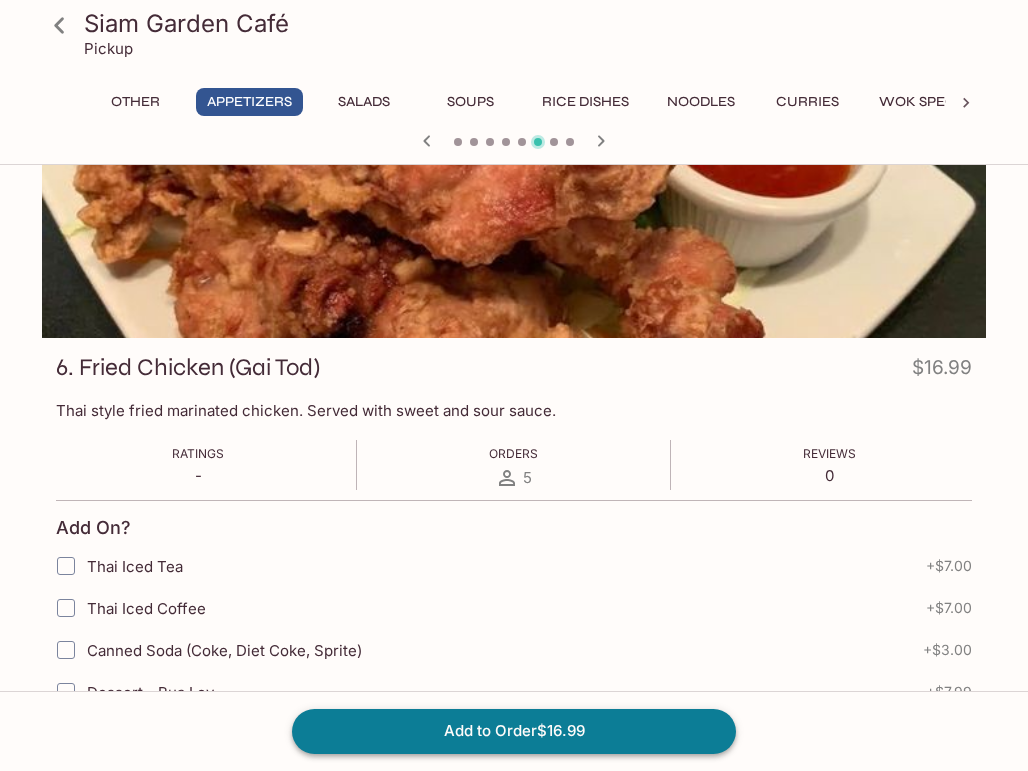click on "Add to Order $[PRICE]" at bounding box center [514, 731] 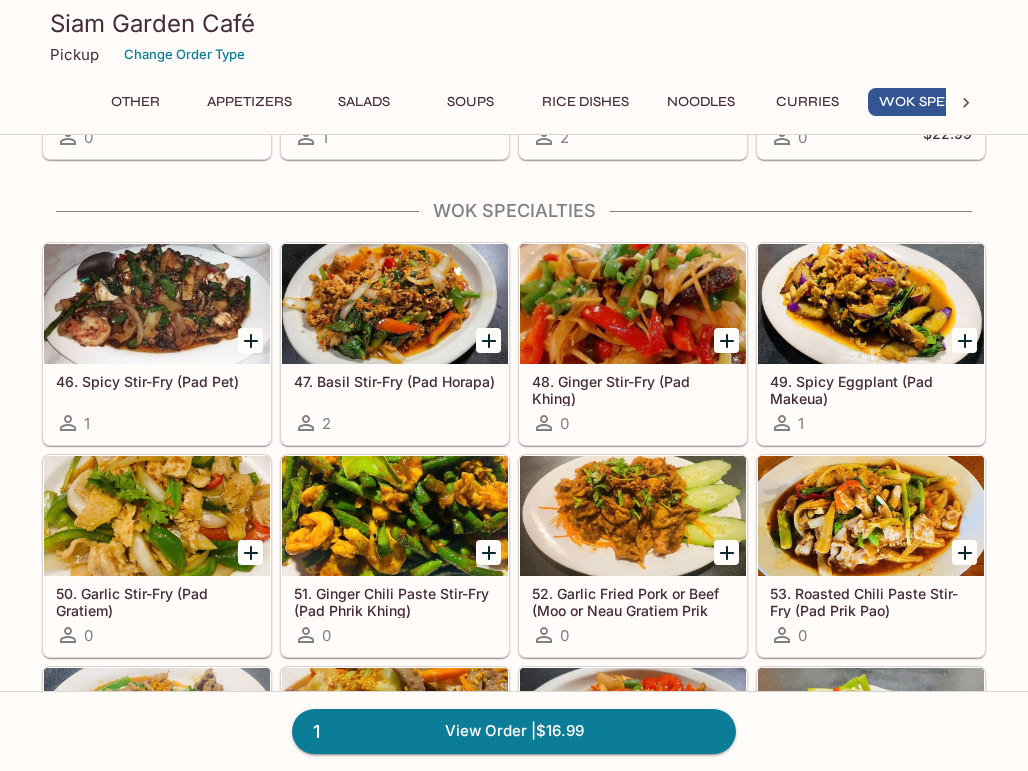 scroll, scrollTop: 3800, scrollLeft: 0, axis: vertical 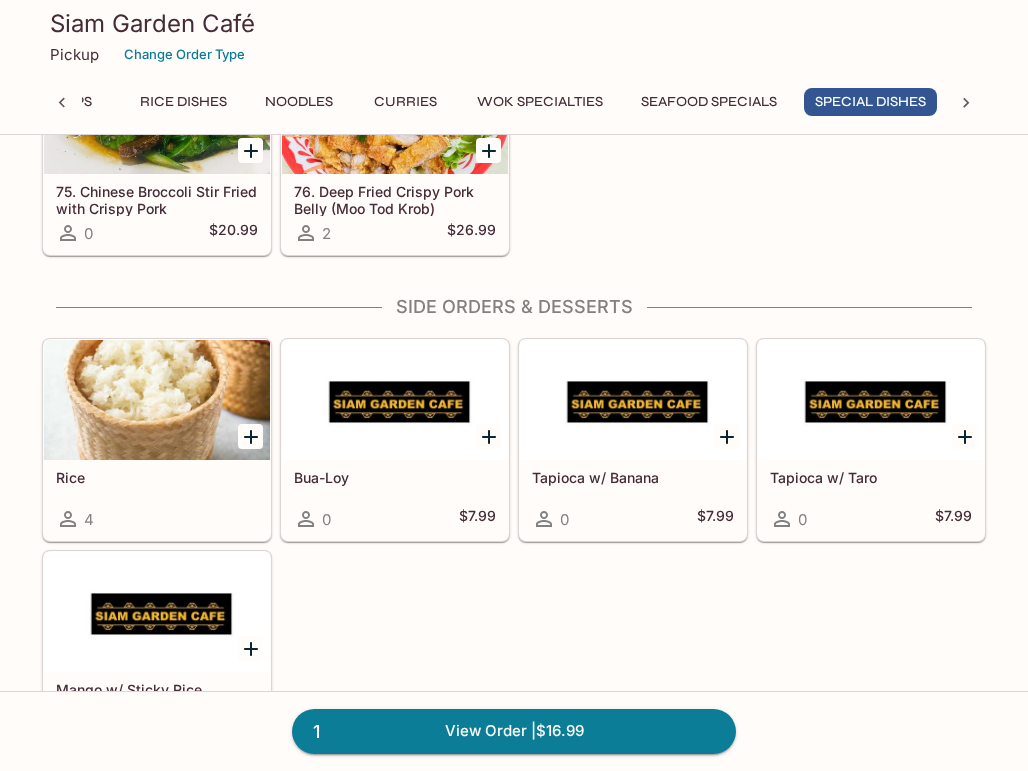 click at bounding box center [157, 400] 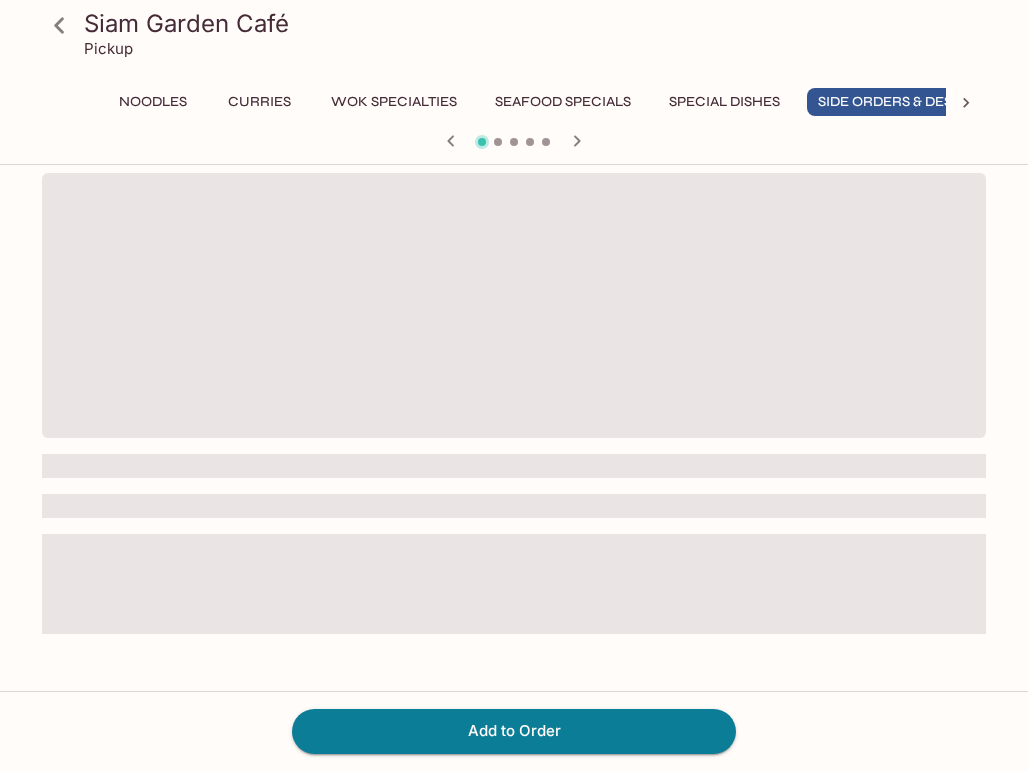 scroll, scrollTop: 0, scrollLeft: 621, axis: horizontal 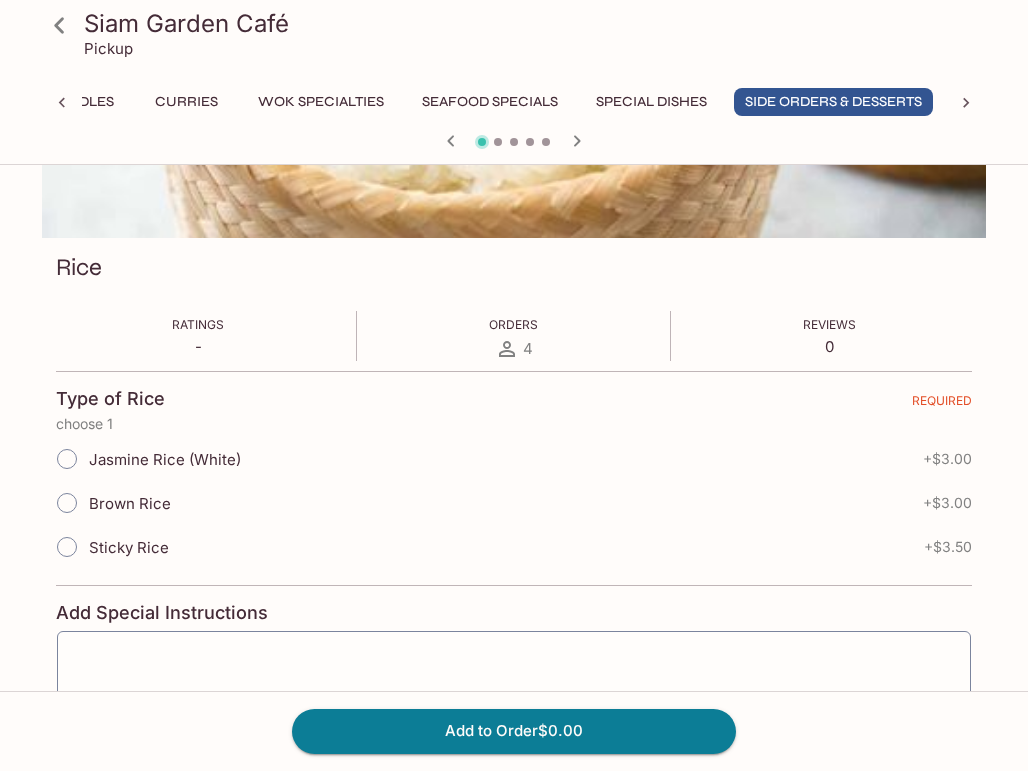 click on "Jasmine Rice (White)" at bounding box center [67, 459] 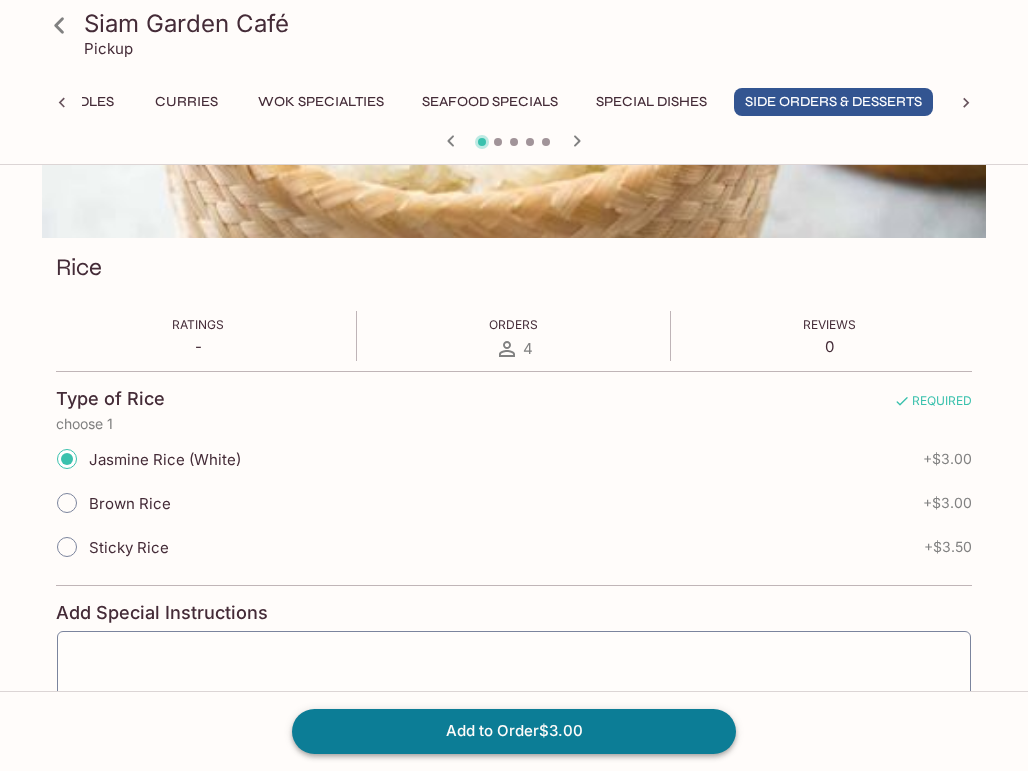 click on "Add to Order $[PRICE]" at bounding box center [514, 731] 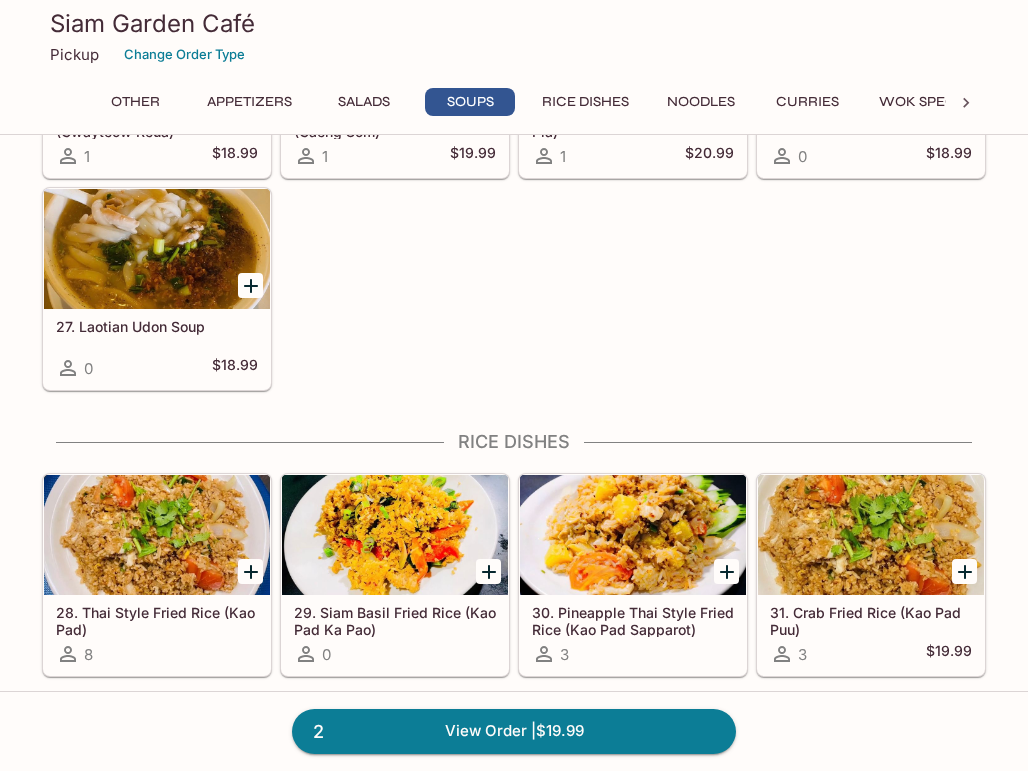 scroll, scrollTop: 2200, scrollLeft: 0, axis: vertical 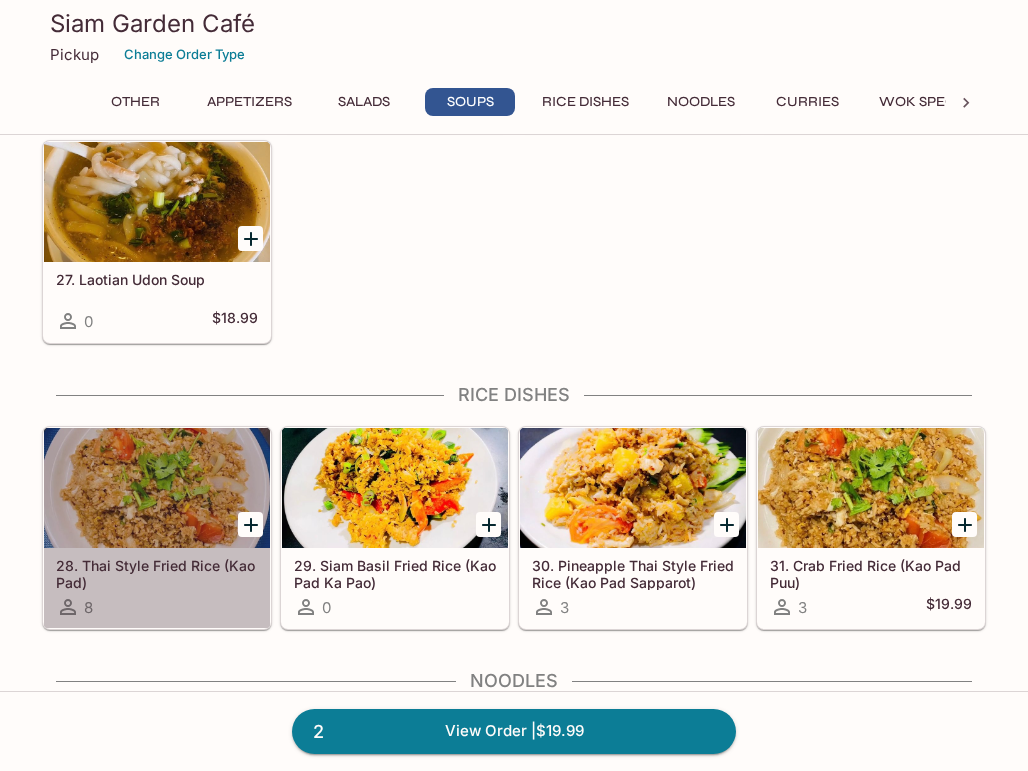 click at bounding box center (157, 488) 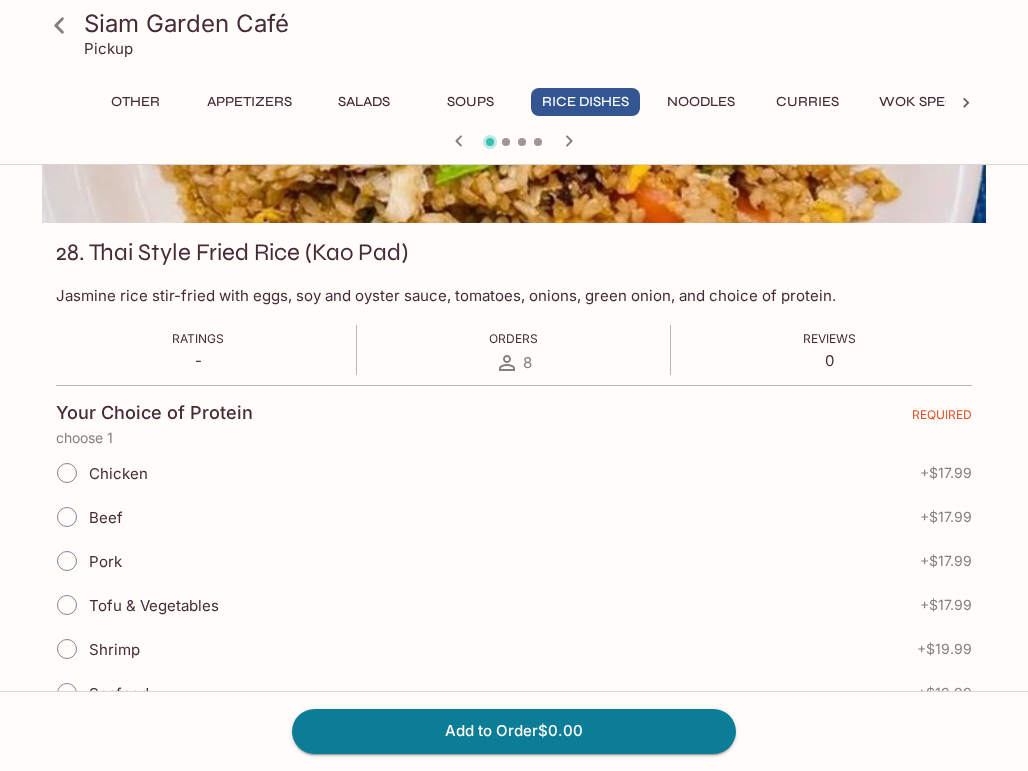 scroll, scrollTop: 500, scrollLeft: 0, axis: vertical 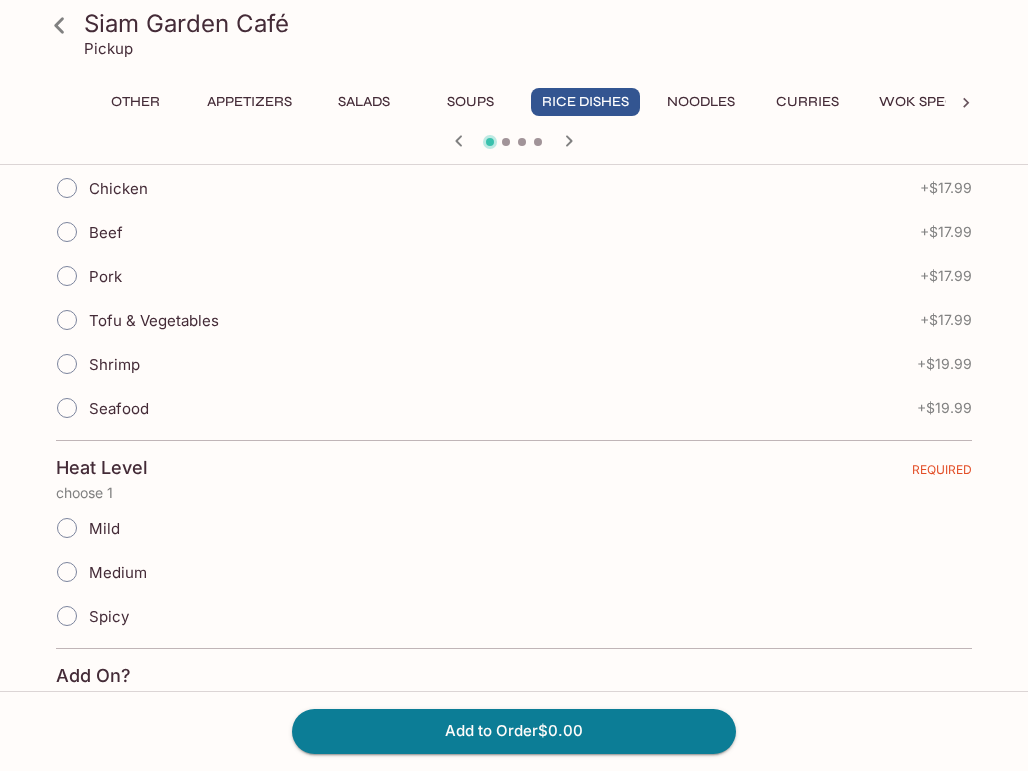 click on "Chicken" at bounding box center [67, 188] 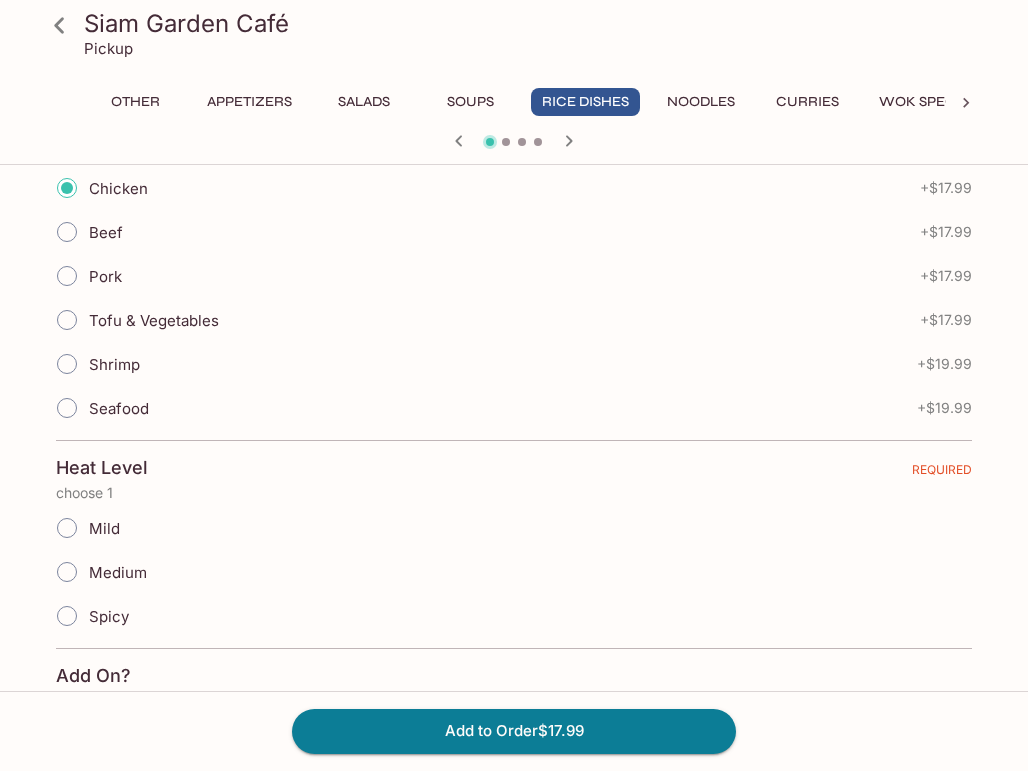 click on "Mild" at bounding box center (67, 528) 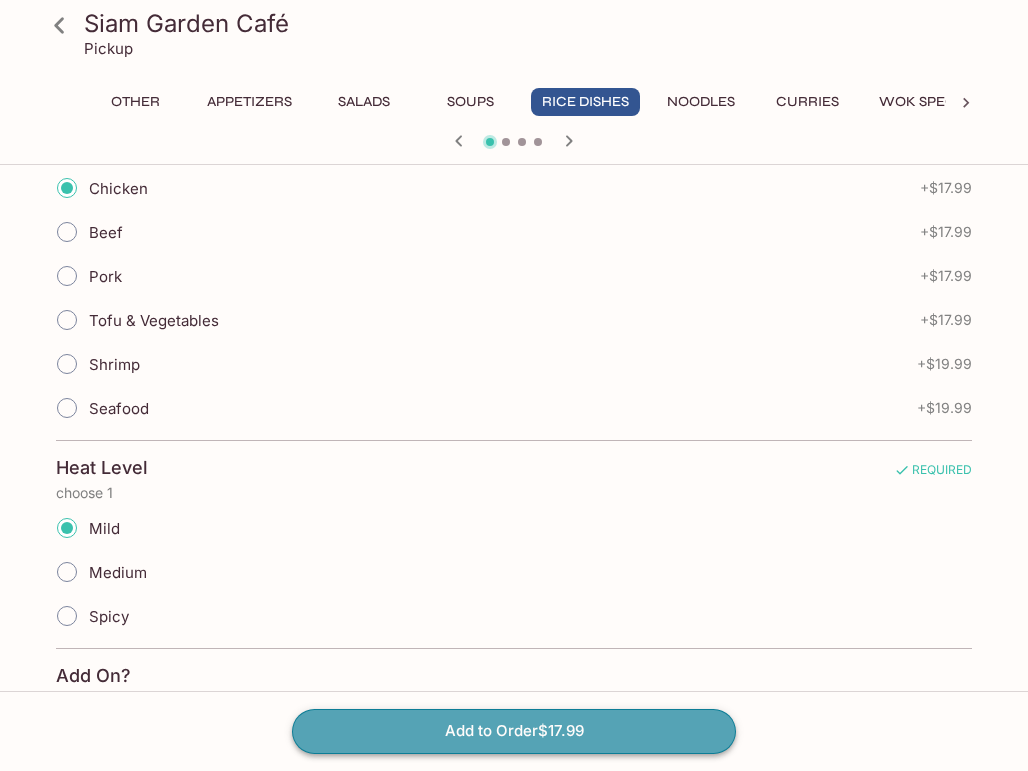click on "Add to Order  $17.99" at bounding box center [514, 731] 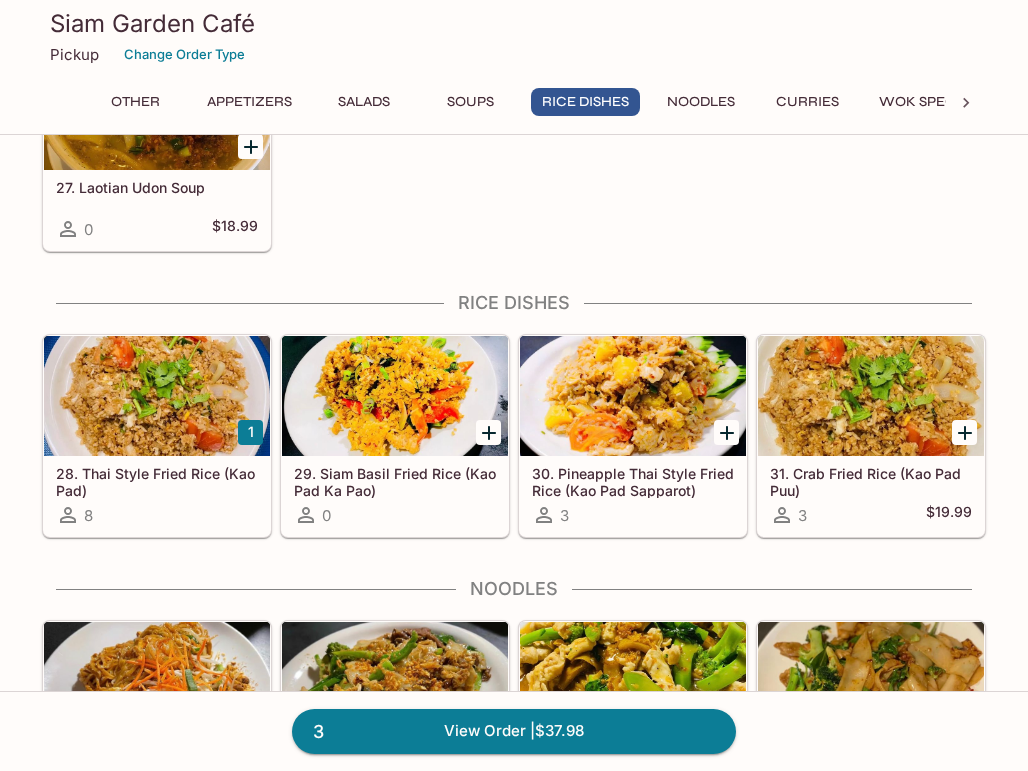 scroll, scrollTop: 2500, scrollLeft: 0, axis: vertical 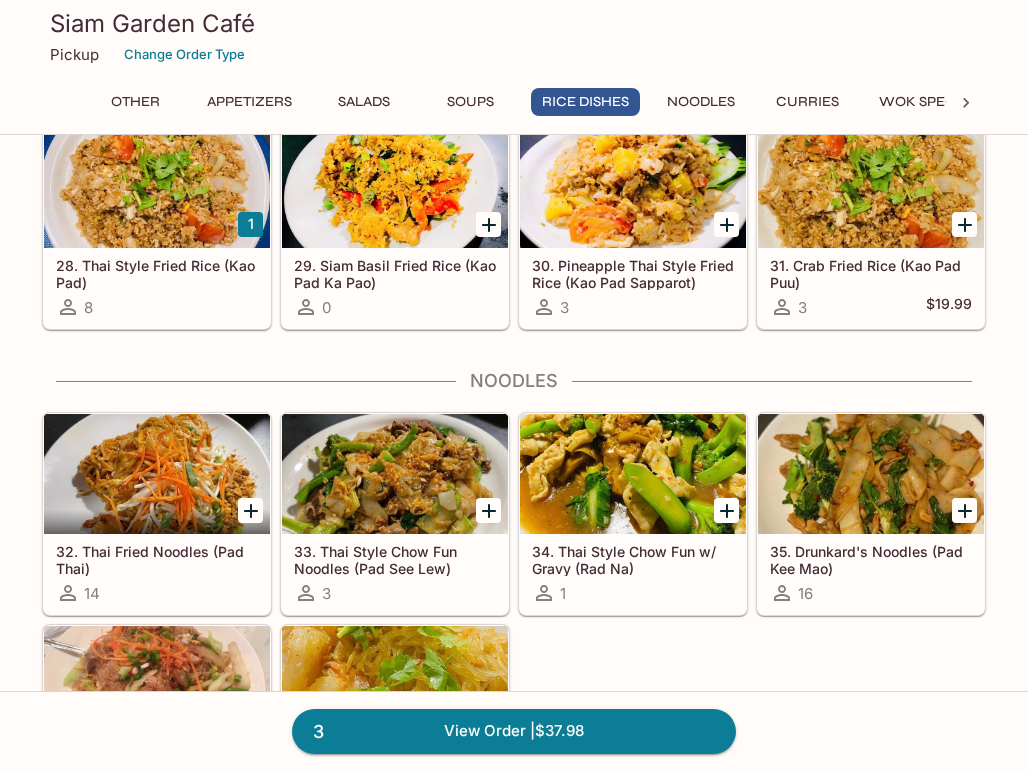 click at bounding box center [157, 474] 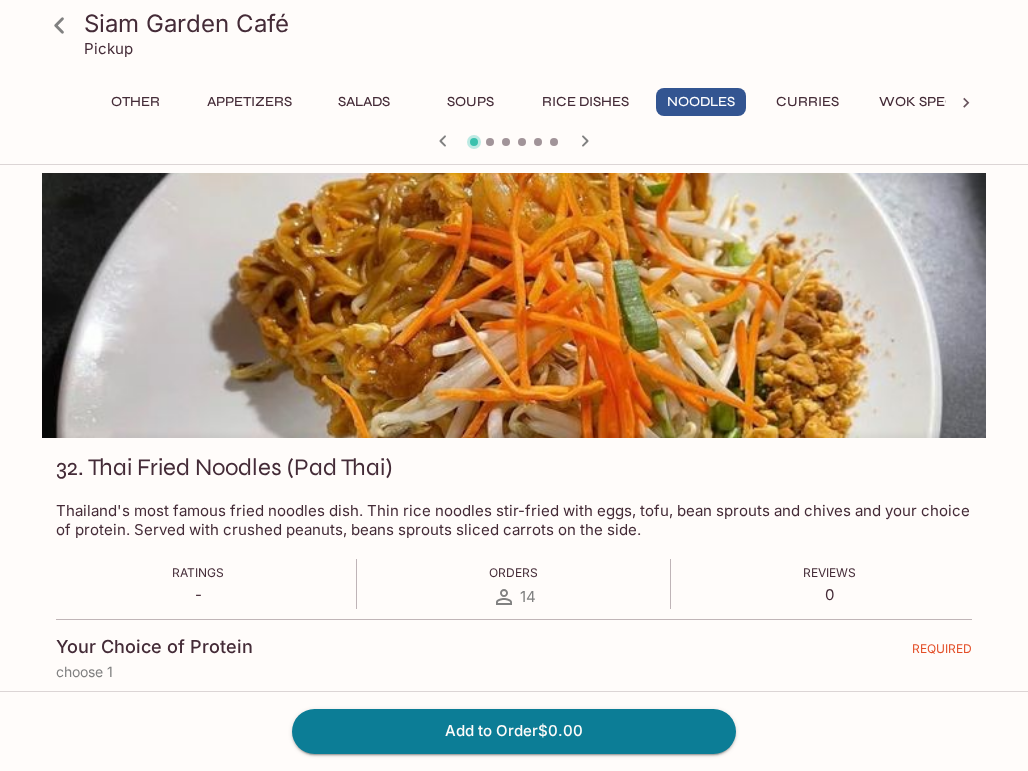 scroll, scrollTop: 400, scrollLeft: 0, axis: vertical 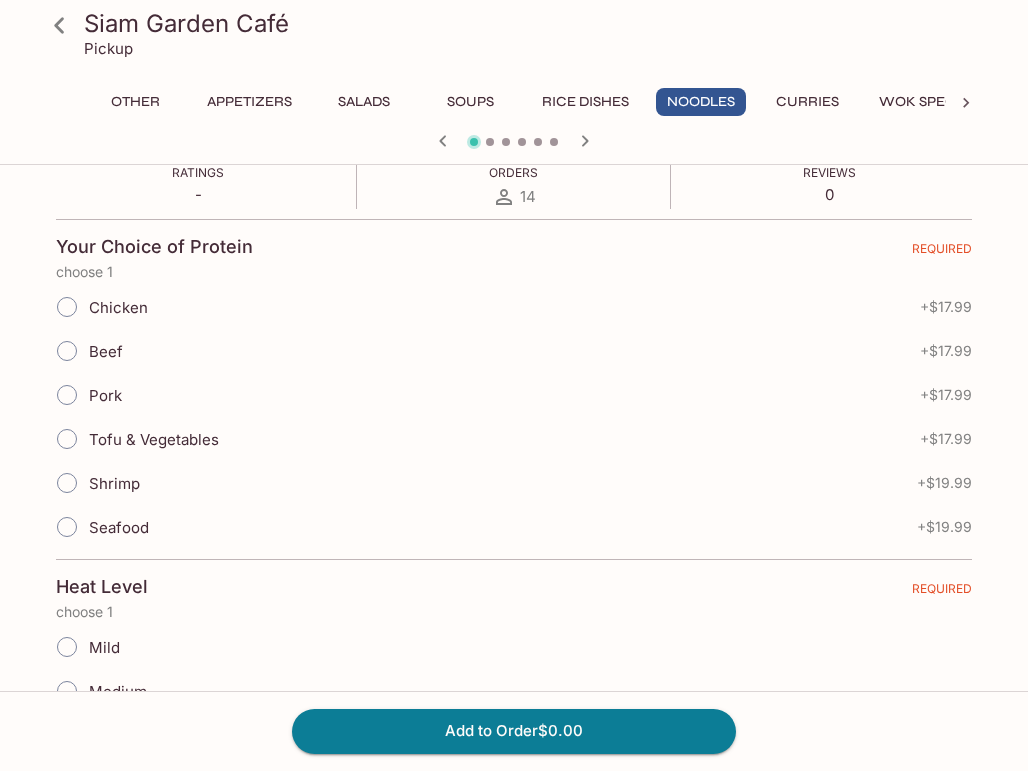 click on "Shrimp" at bounding box center (67, 483) 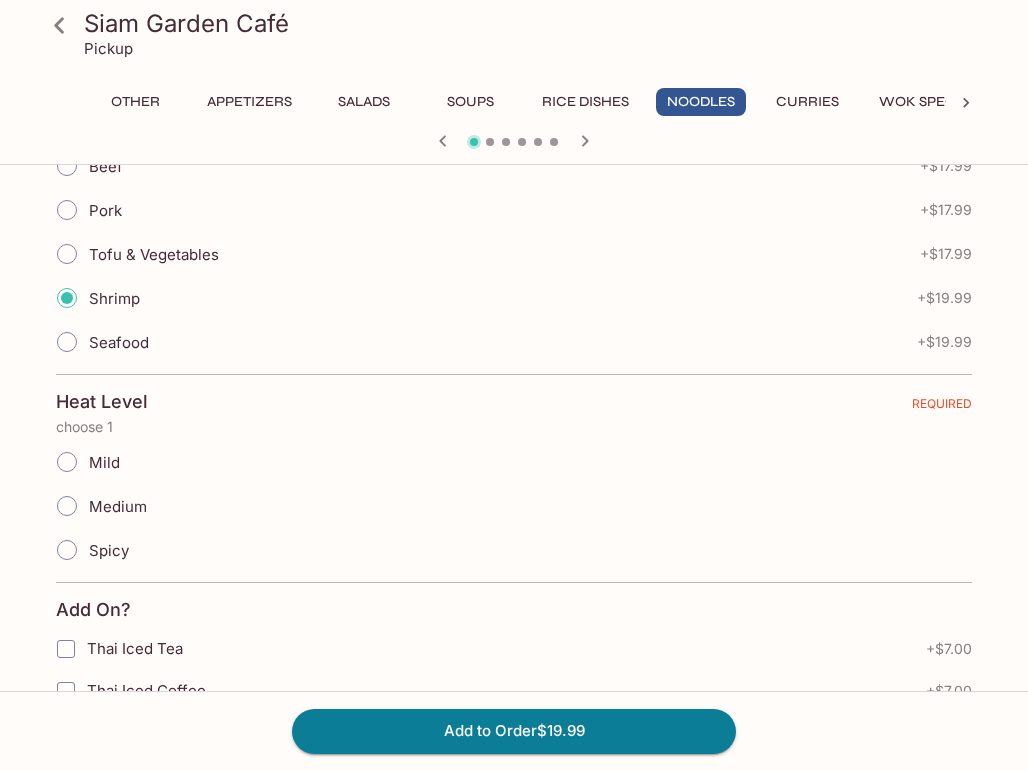 scroll, scrollTop: 600, scrollLeft: 0, axis: vertical 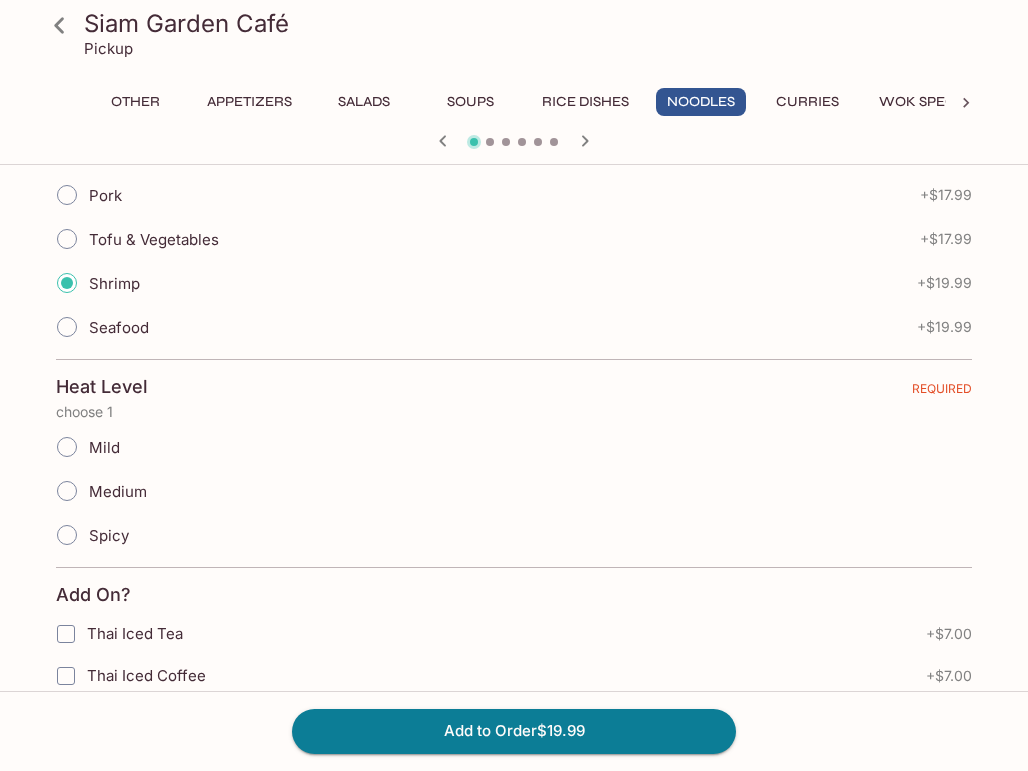 click on "Mild" at bounding box center [67, 447] 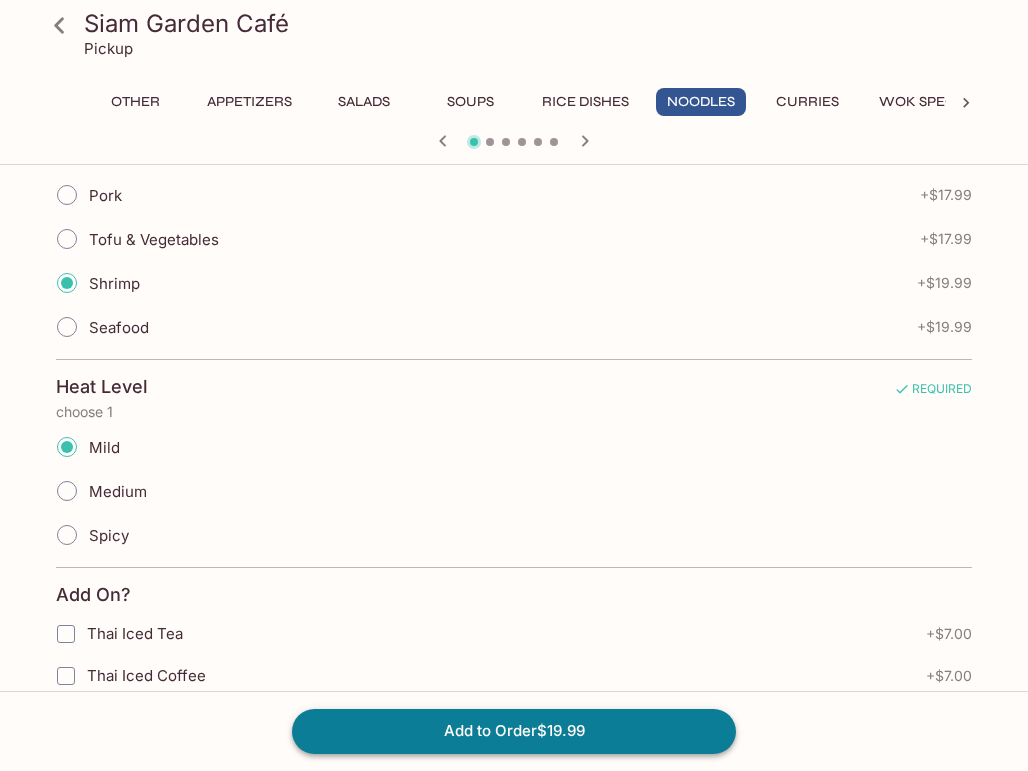 click on "Add to Order $[PRICE]" at bounding box center (514, 731) 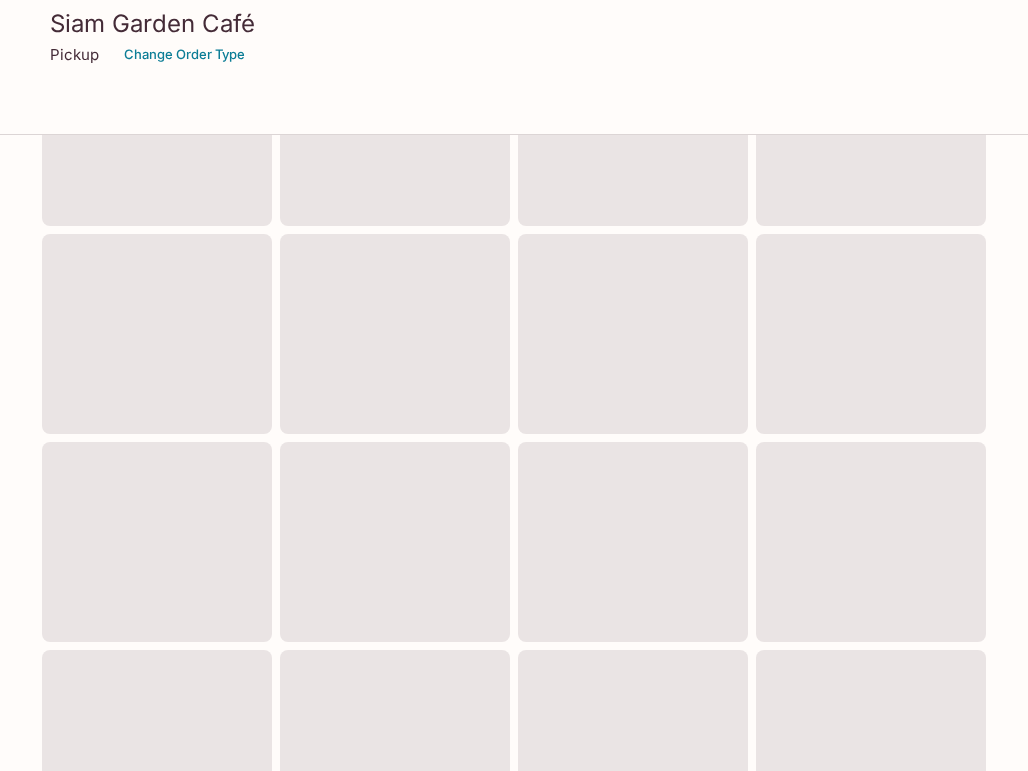 scroll, scrollTop: 0, scrollLeft: 0, axis: both 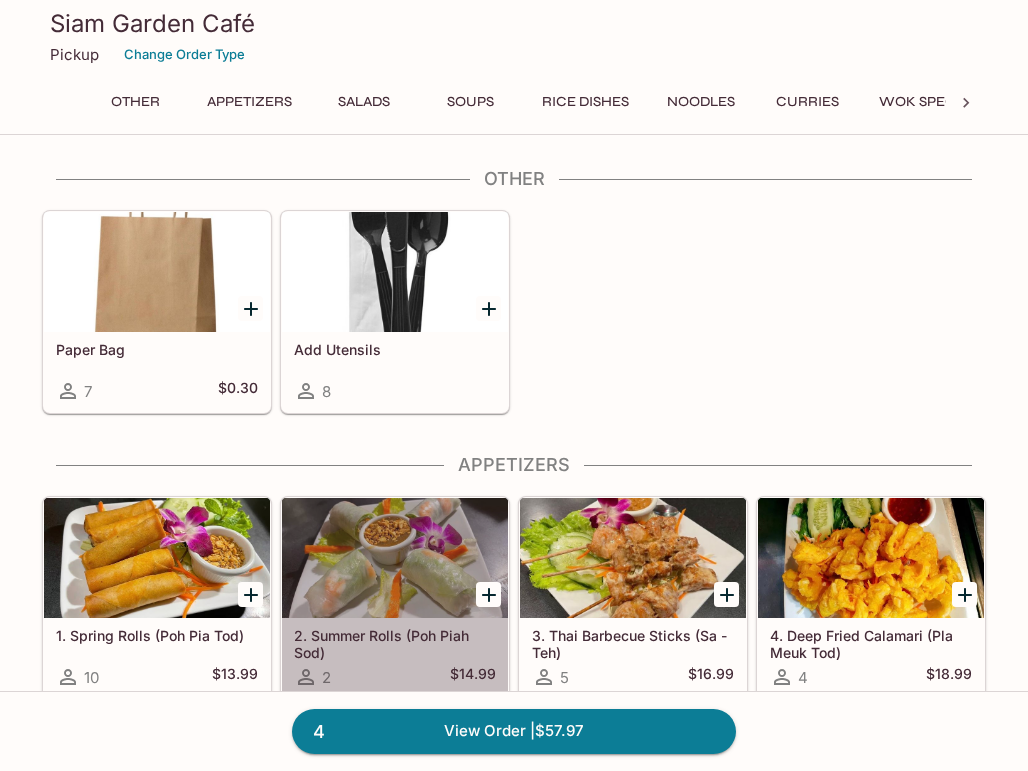 click at bounding box center [395, 558] 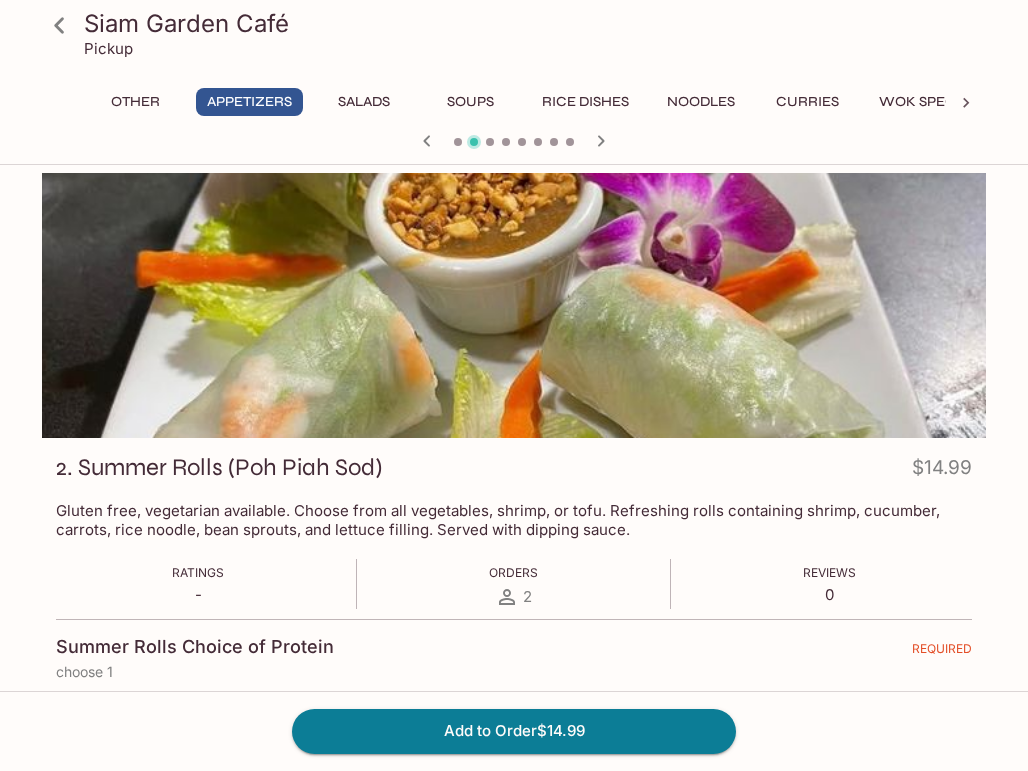 scroll, scrollTop: 400, scrollLeft: 0, axis: vertical 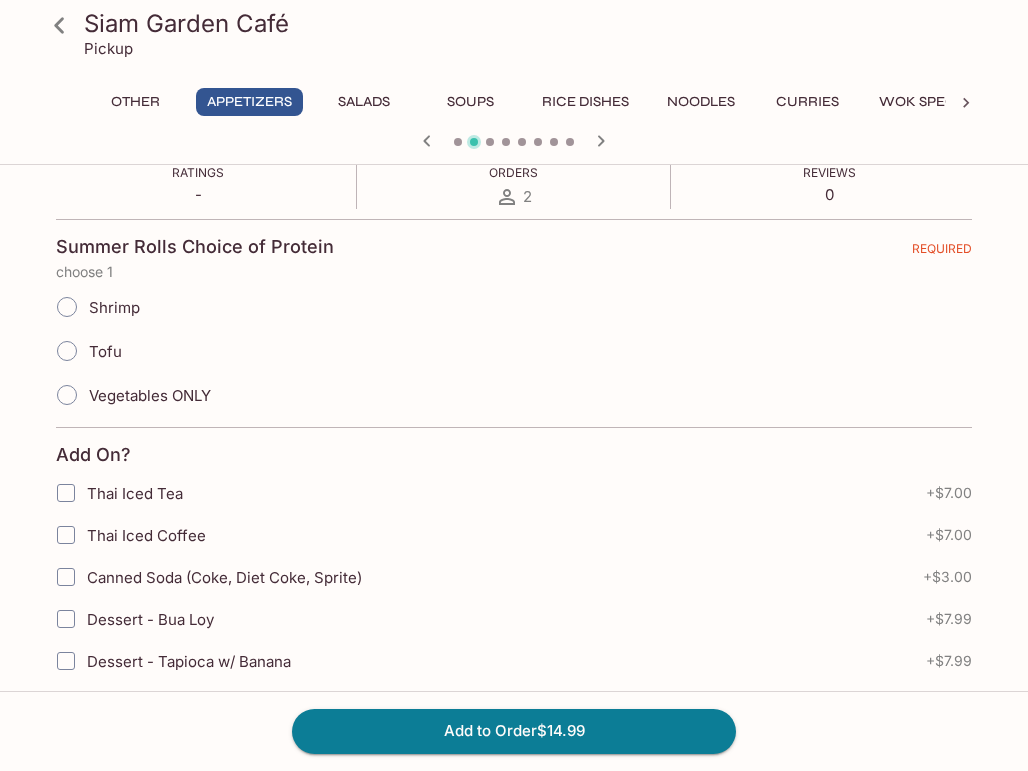 click on "Shrimp" at bounding box center (67, 307) 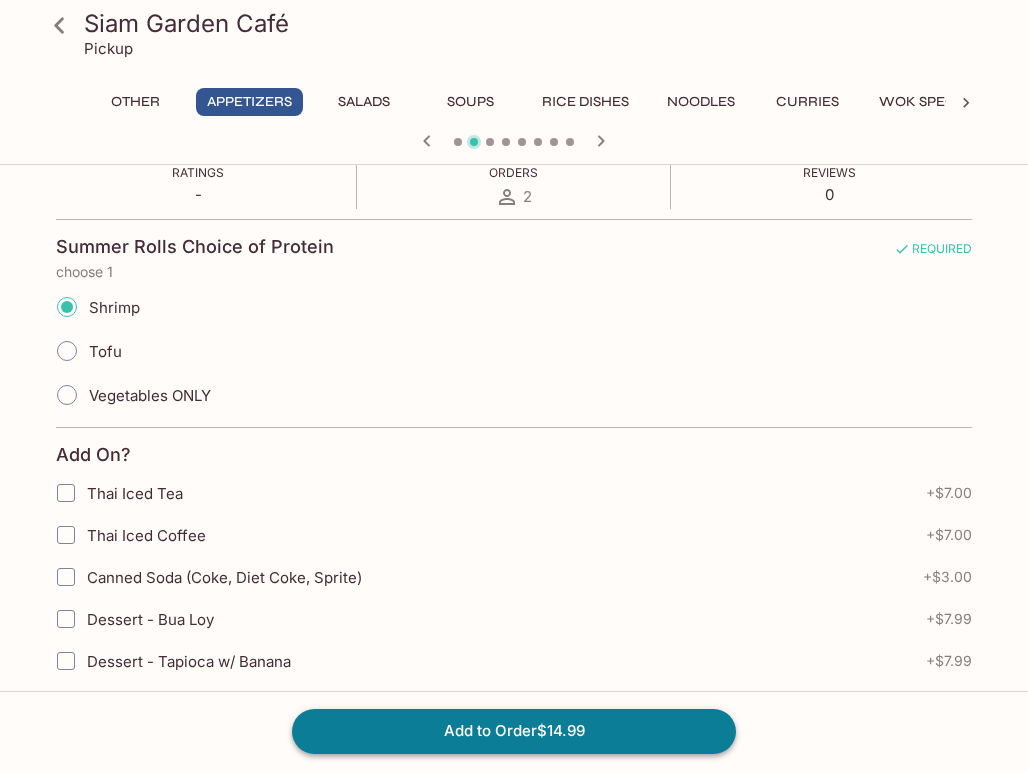 click on "Add to Order $[PRICE]" at bounding box center [514, 731] 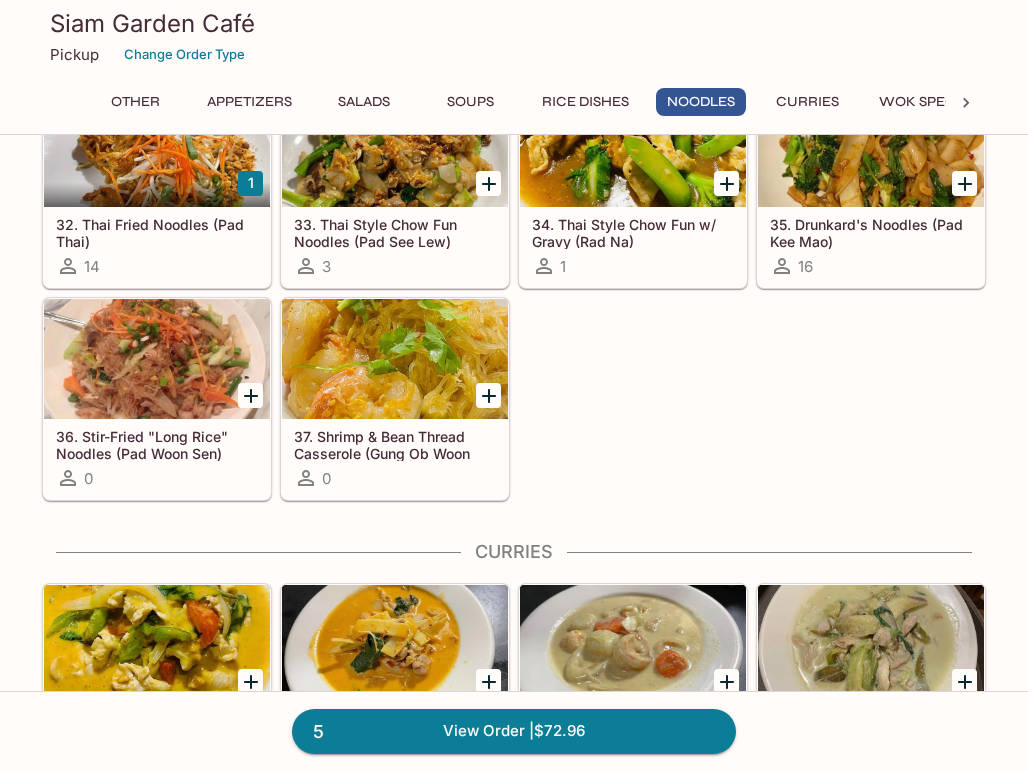 scroll, scrollTop: 2800, scrollLeft: 0, axis: vertical 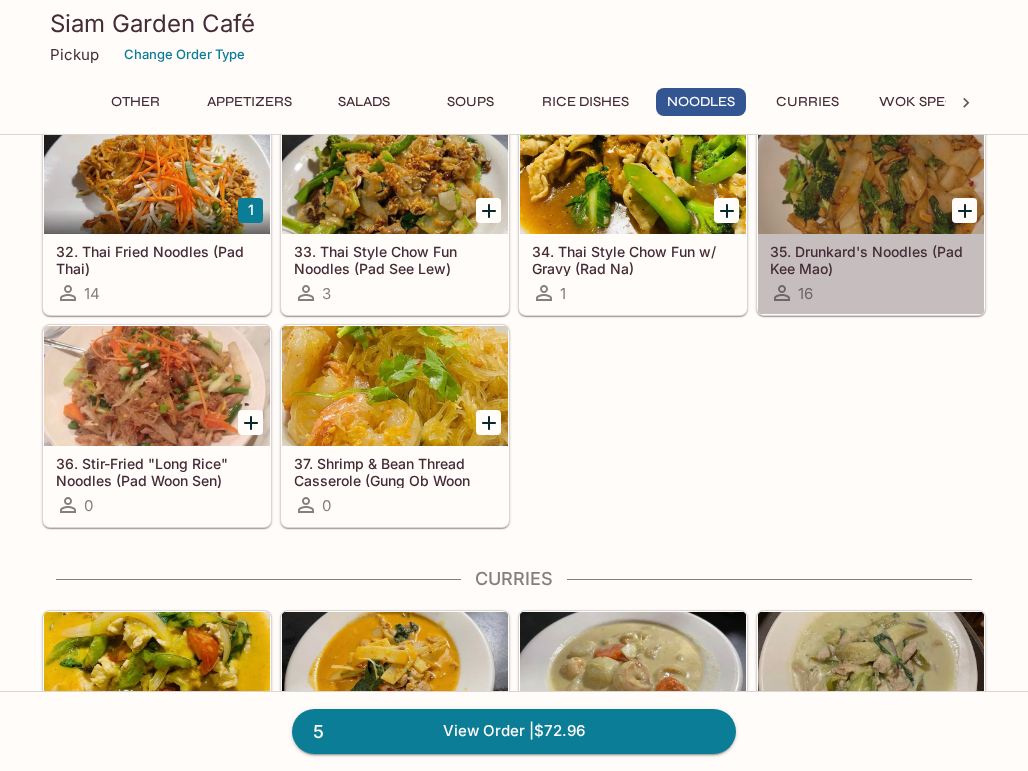 click at bounding box center [871, 174] 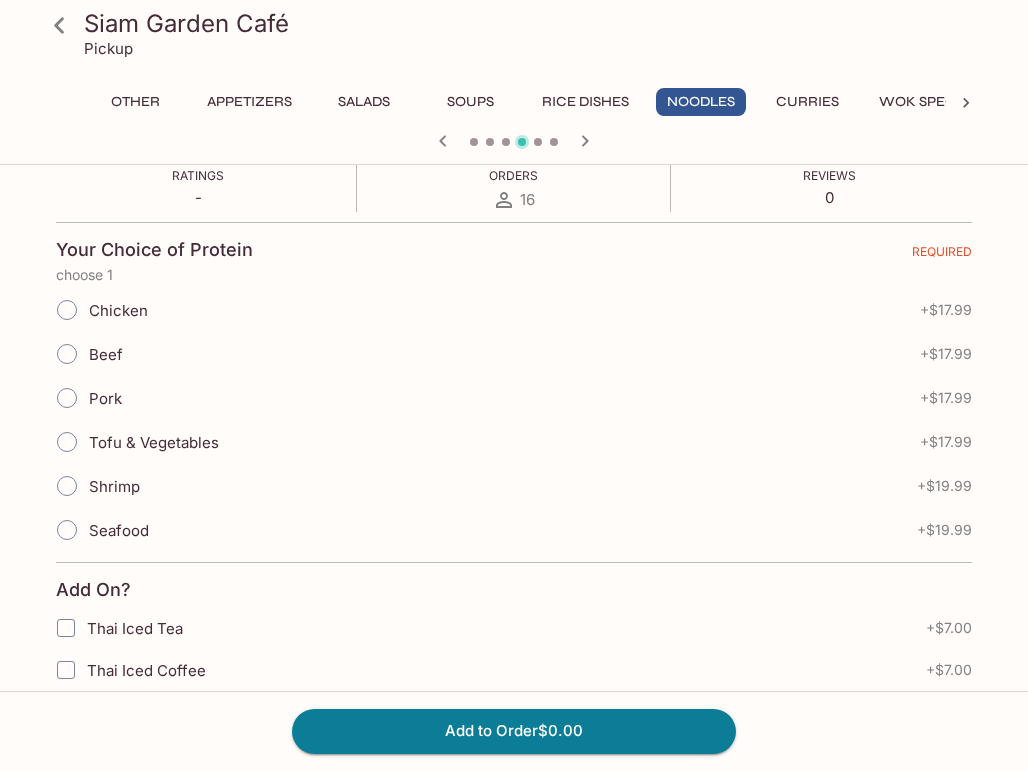 scroll, scrollTop: 400, scrollLeft: 0, axis: vertical 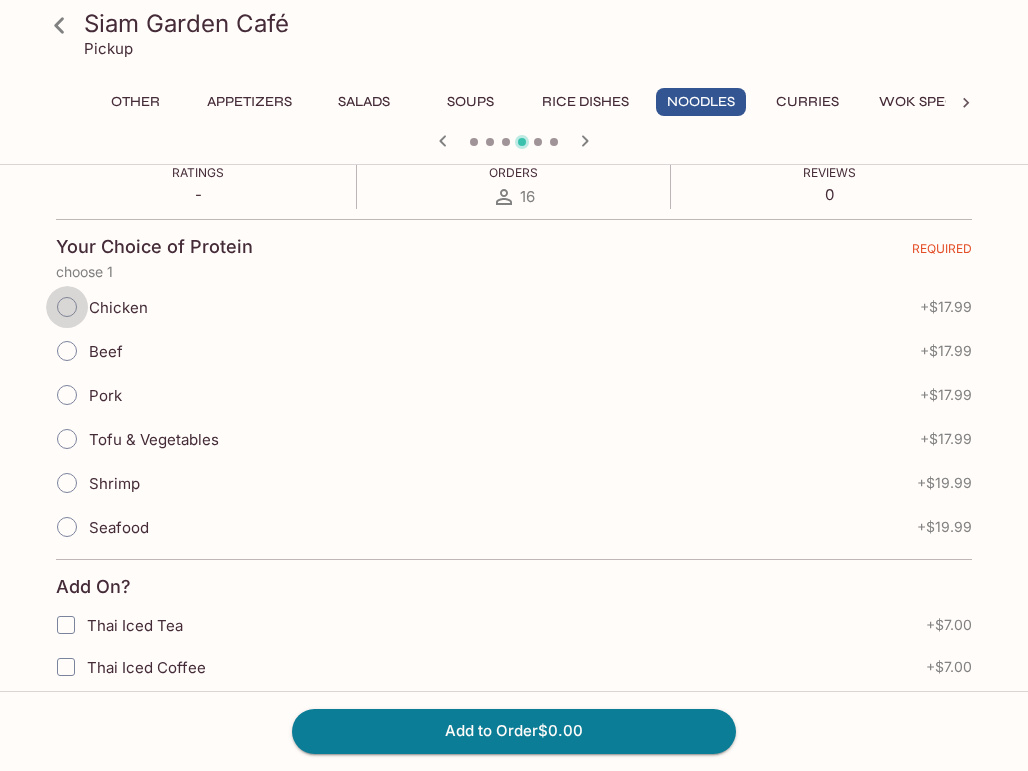click on "Chicken" at bounding box center [67, 307] 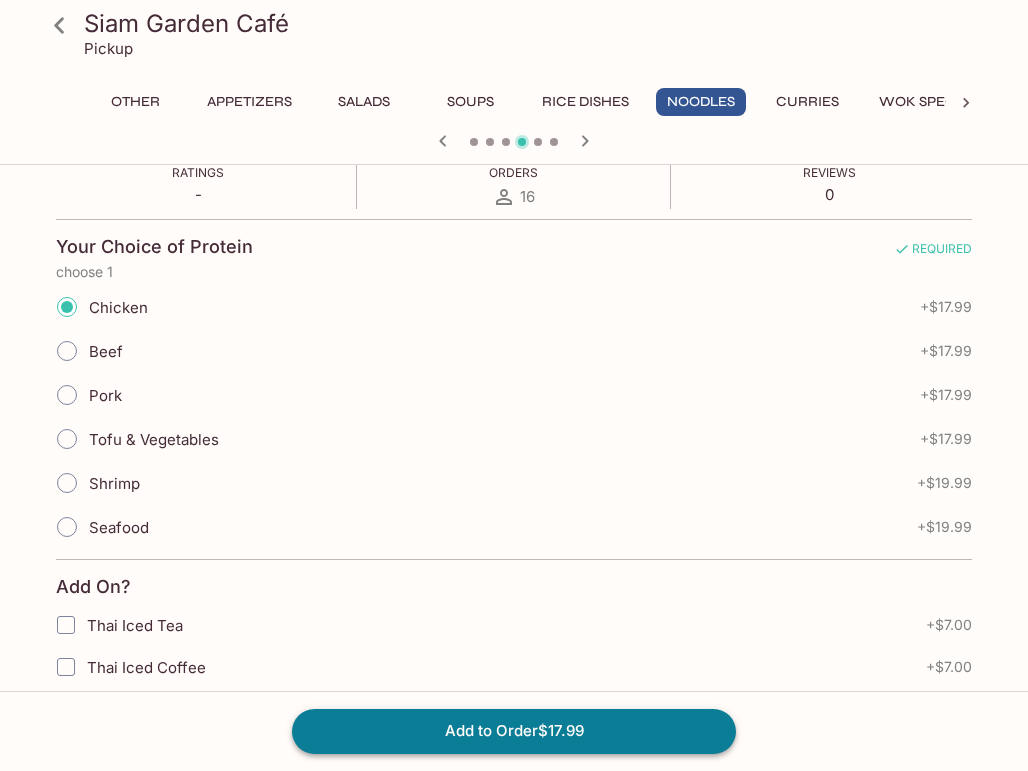 click on "Add to Order  $17.99" at bounding box center (514, 731) 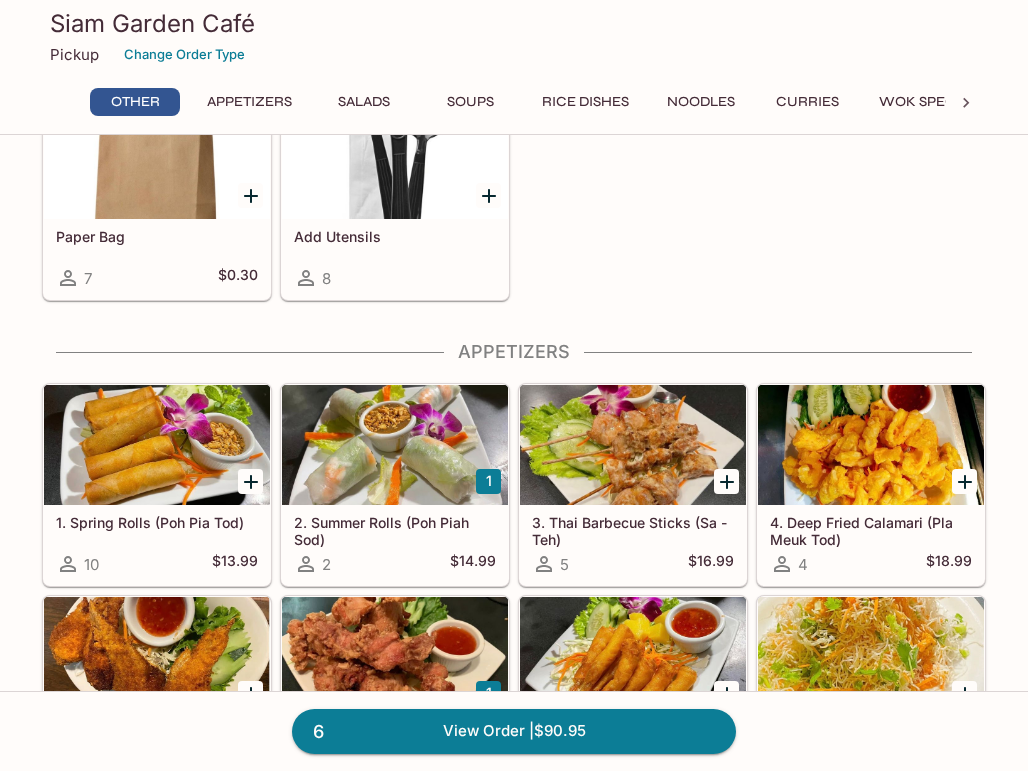 scroll, scrollTop: 200, scrollLeft: 0, axis: vertical 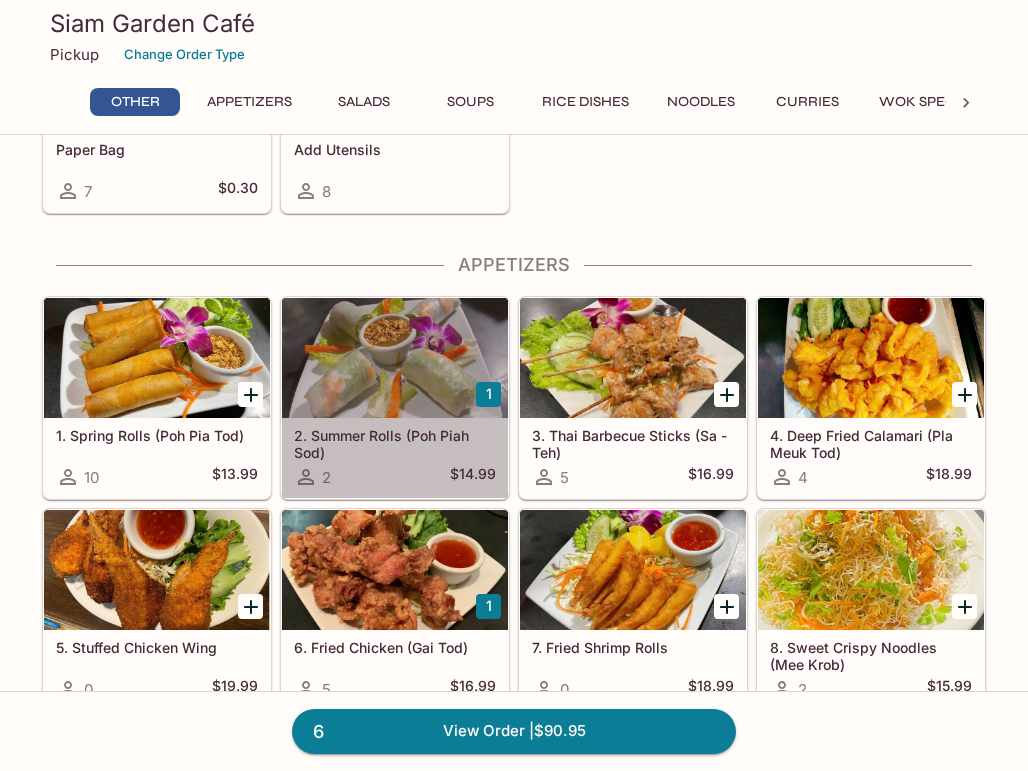 click at bounding box center [395, 358] 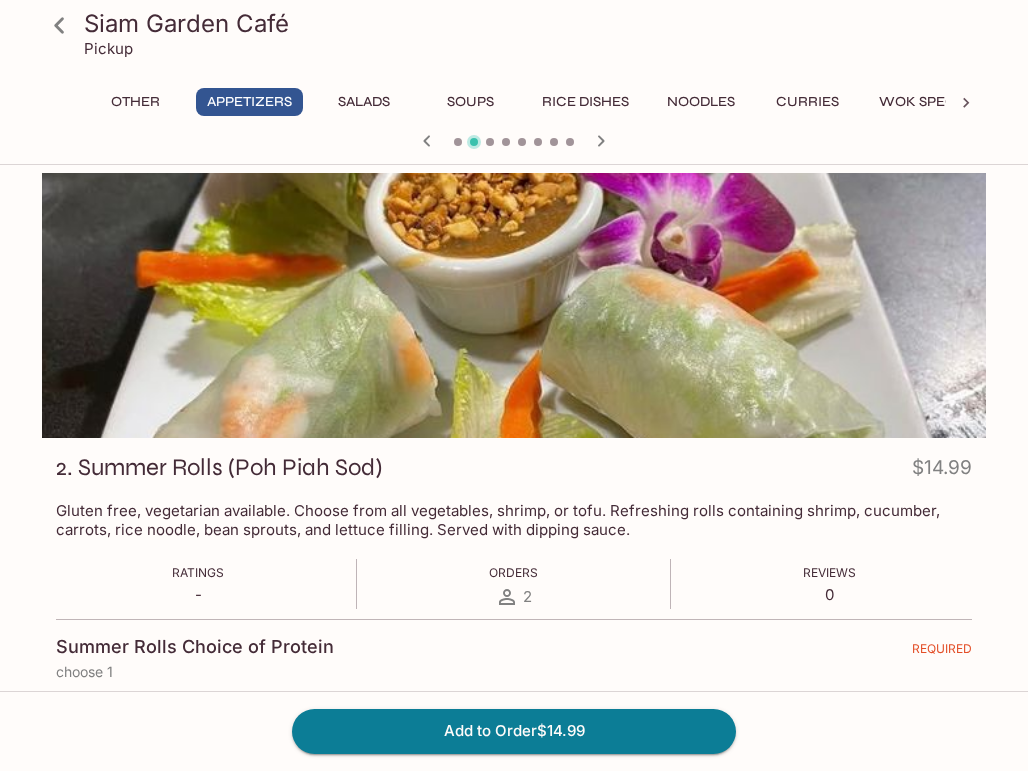 scroll, scrollTop: 500, scrollLeft: 0, axis: vertical 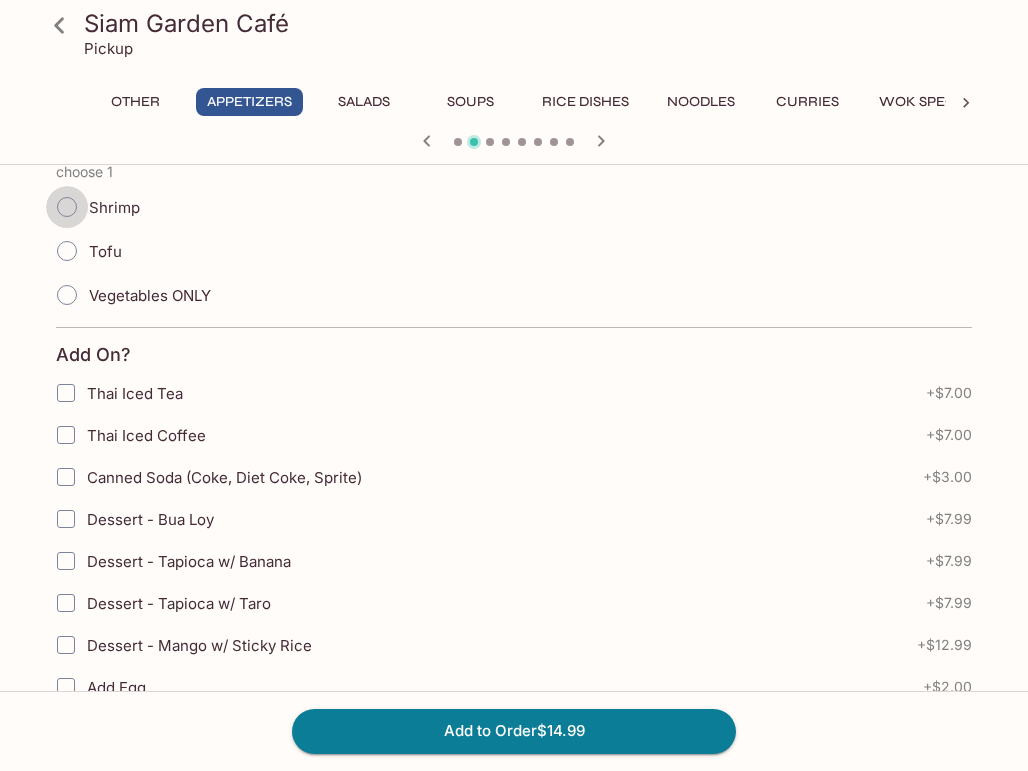 click on "Shrimp" at bounding box center [67, 207] 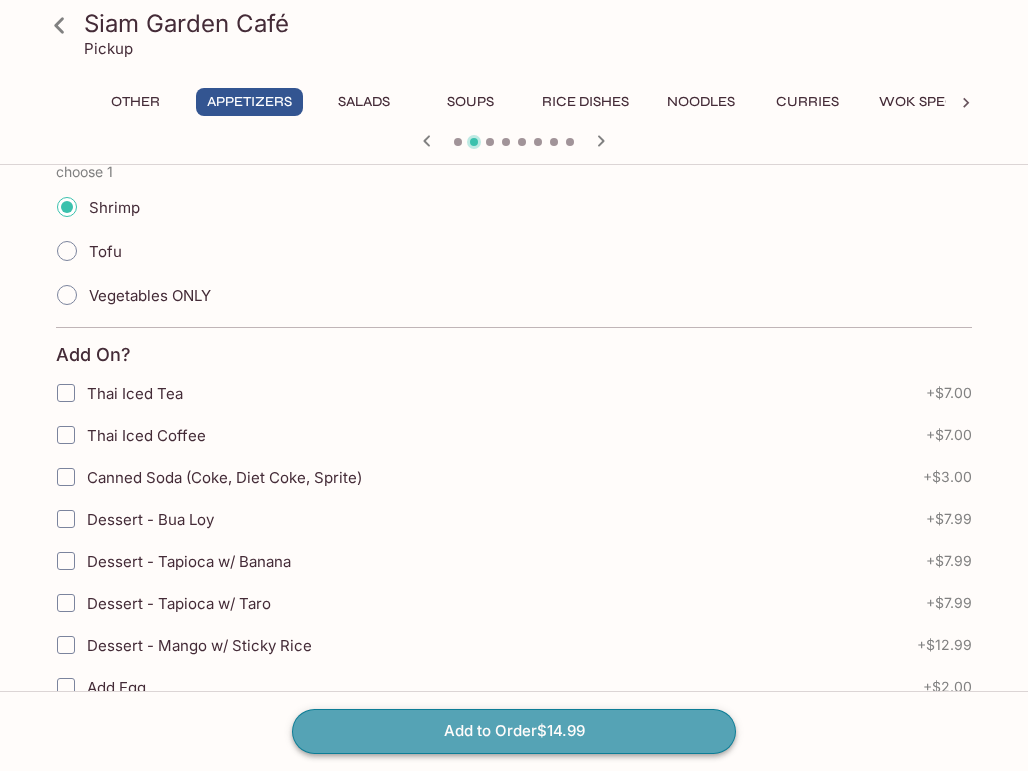 click on "Add to Order $[PRICE]" at bounding box center (514, 731) 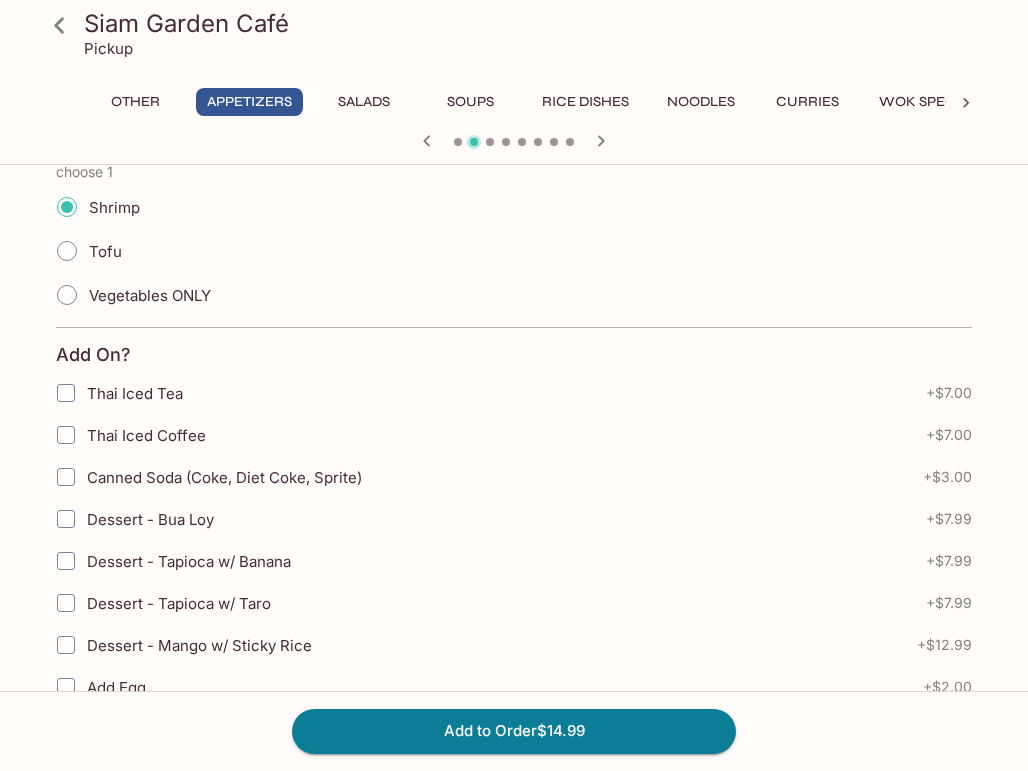 scroll, scrollTop: 0, scrollLeft: 0, axis: both 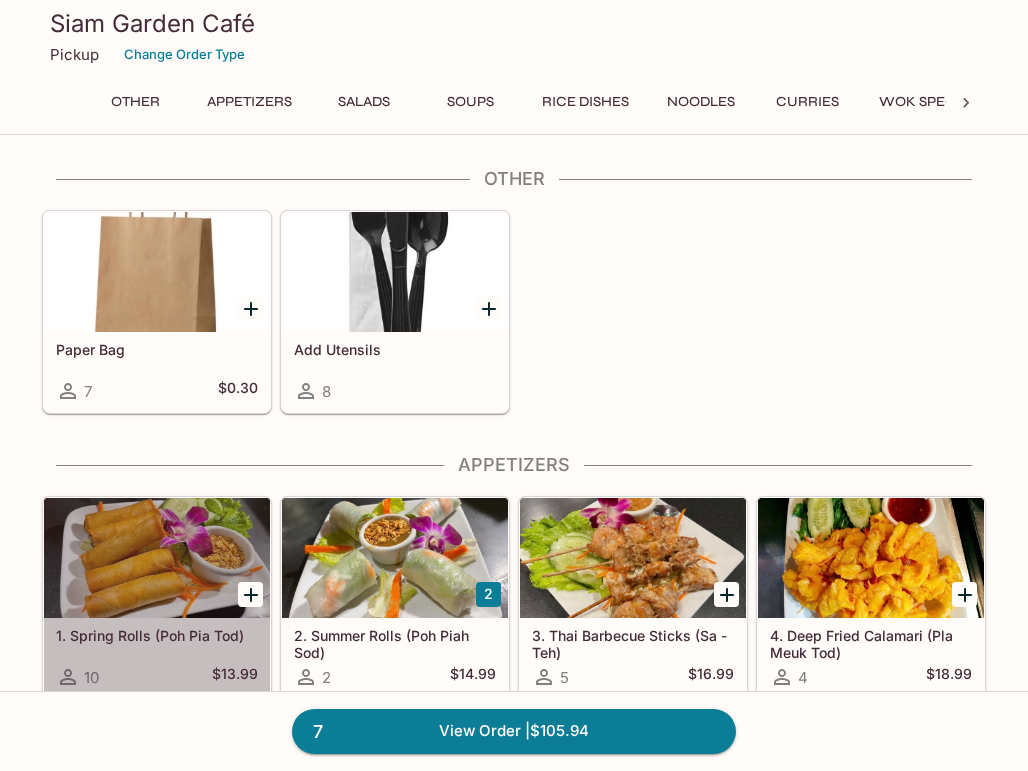 click at bounding box center (157, 558) 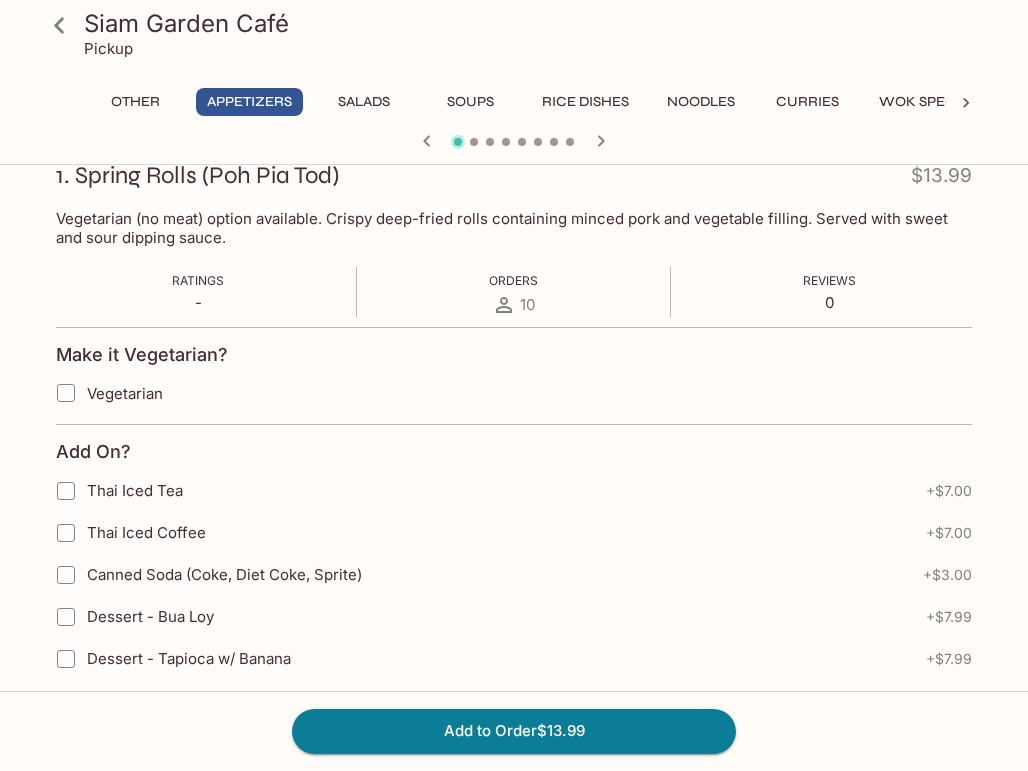 scroll, scrollTop: 300, scrollLeft: 0, axis: vertical 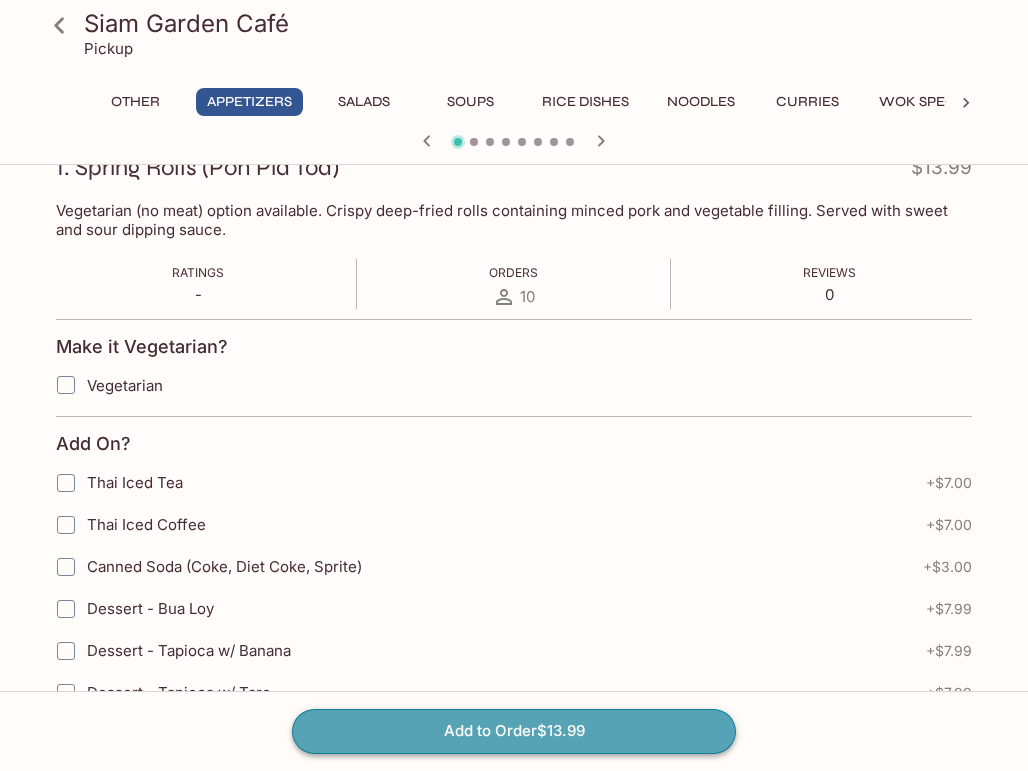 click on "Add to Order  $13.99" at bounding box center (514, 731) 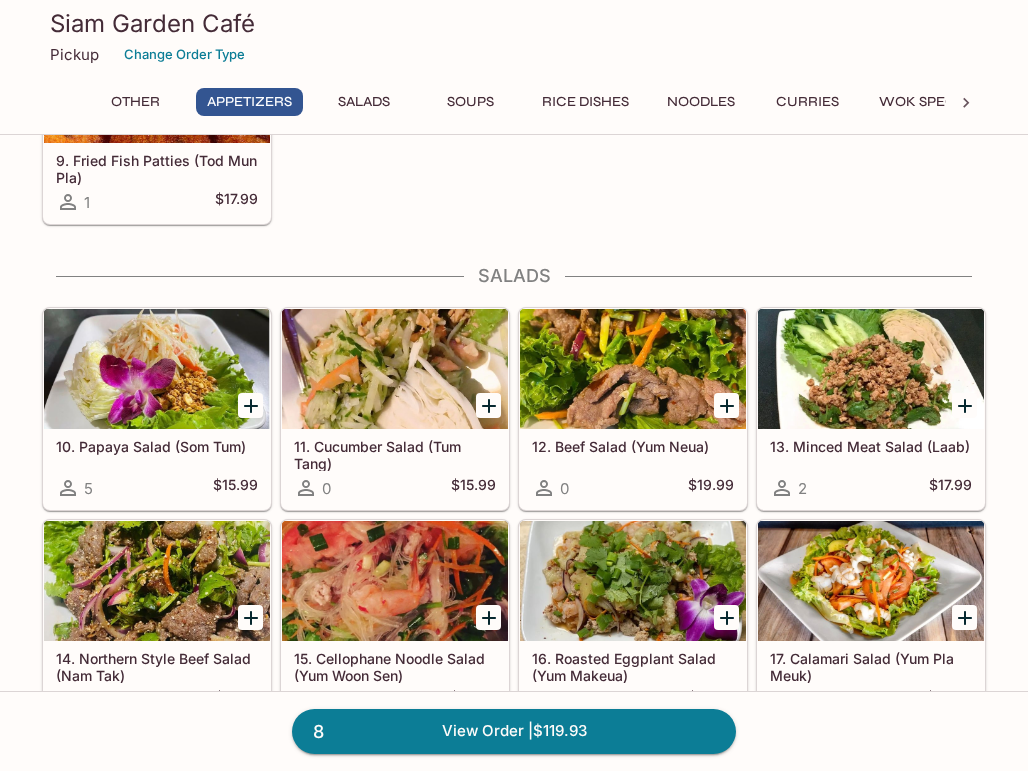 scroll, scrollTop: 1000, scrollLeft: 0, axis: vertical 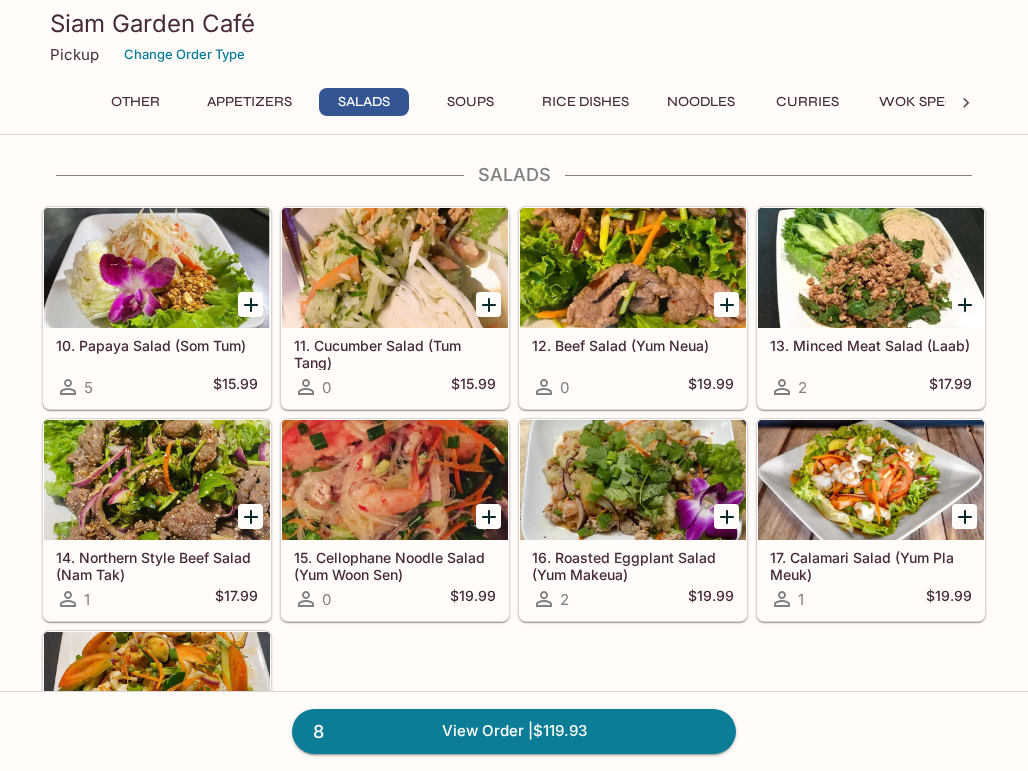 click at bounding box center (395, 480) 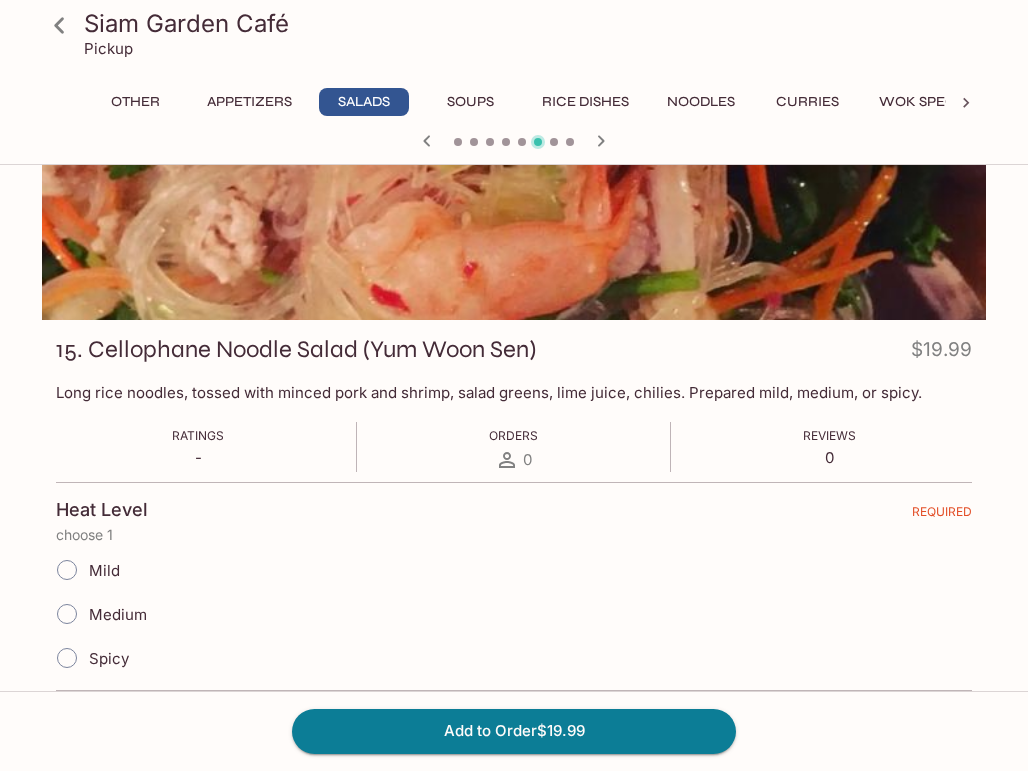 scroll, scrollTop: 300, scrollLeft: 0, axis: vertical 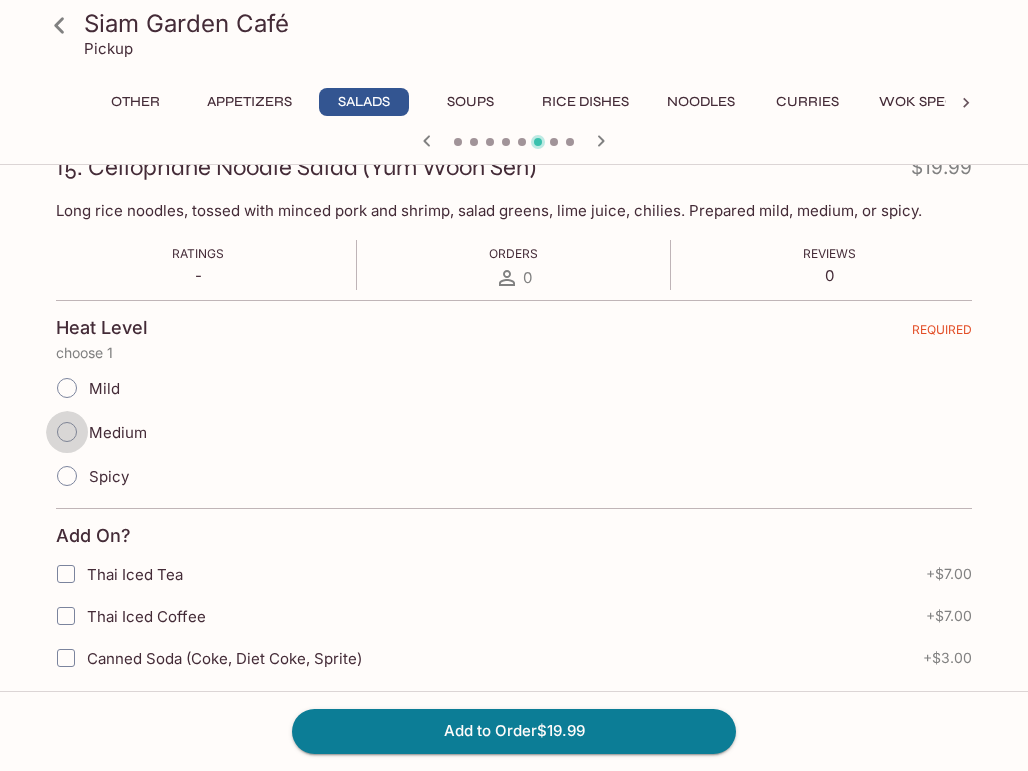 click on "Medium" at bounding box center [67, 432] 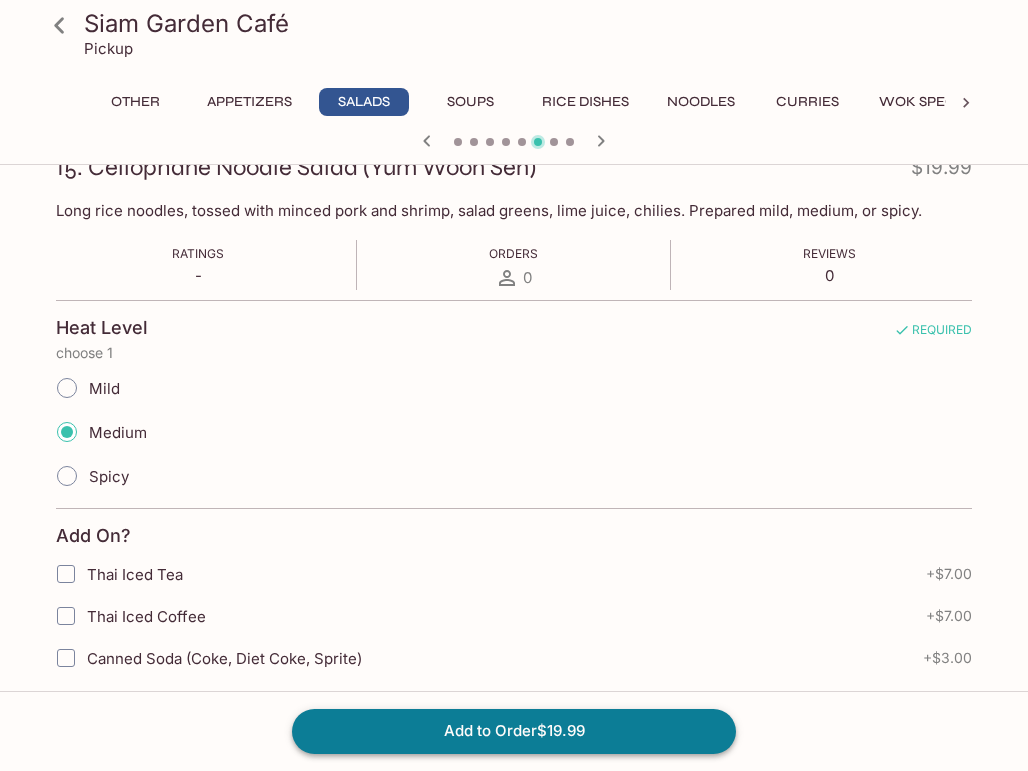click on "Add to Order $[PRICE]" at bounding box center [514, 731] 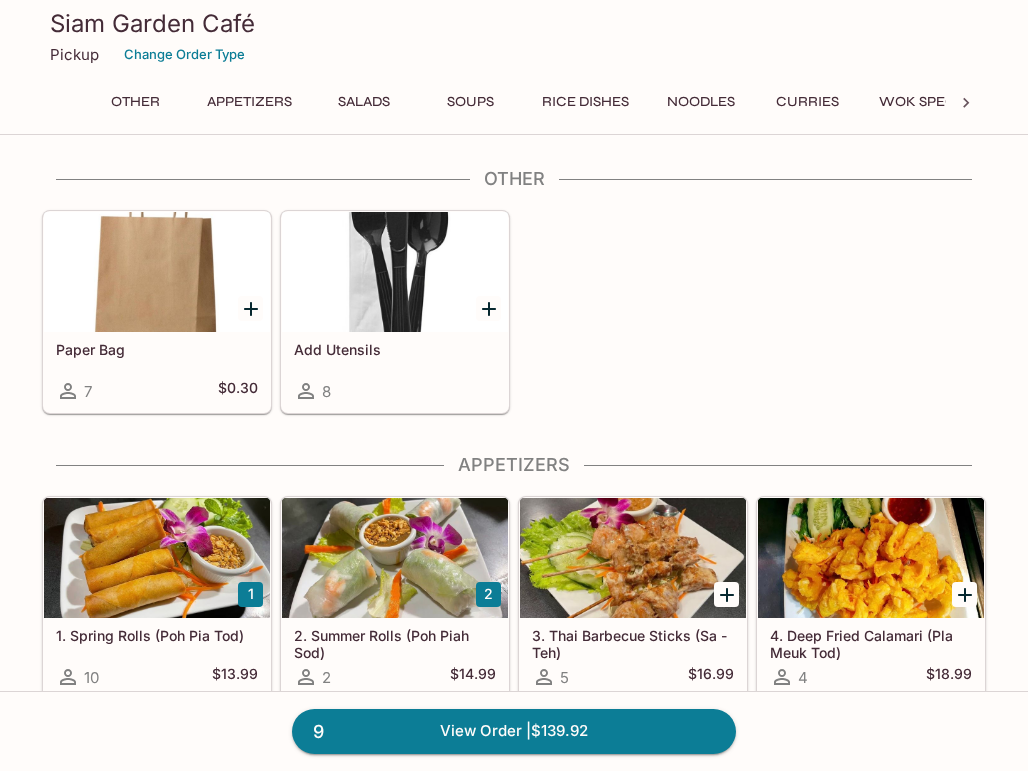 click at bounding box center (157, 558) 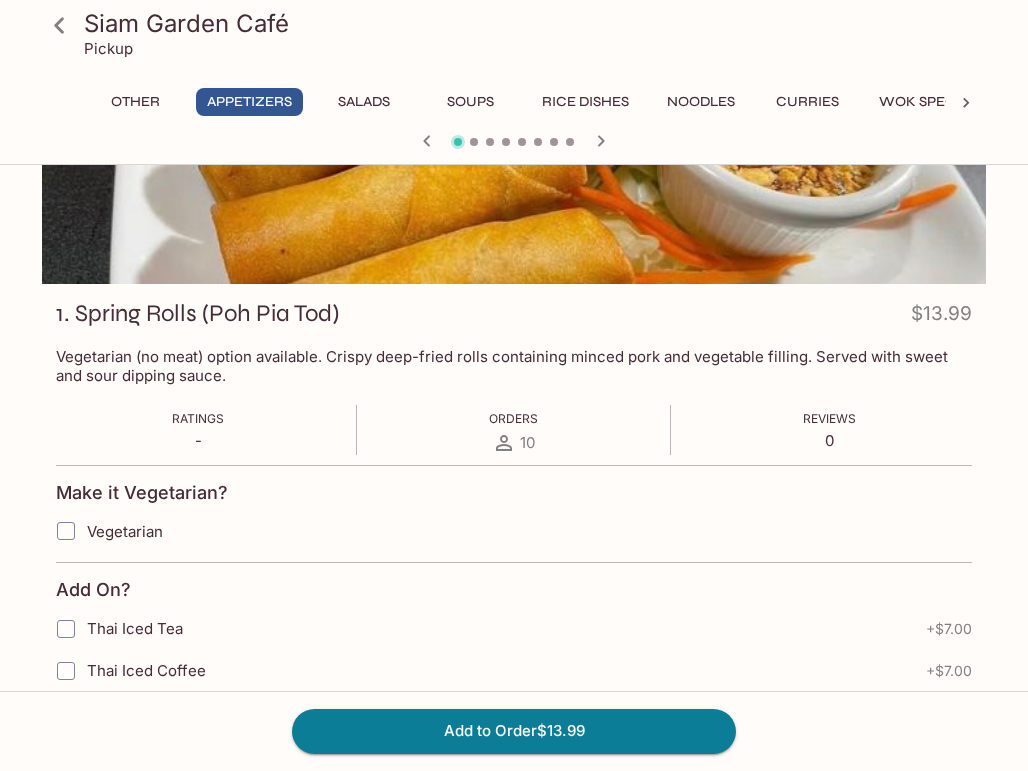 scroll, scrollTop: 300, scrollLeft: 0, axis: vertical 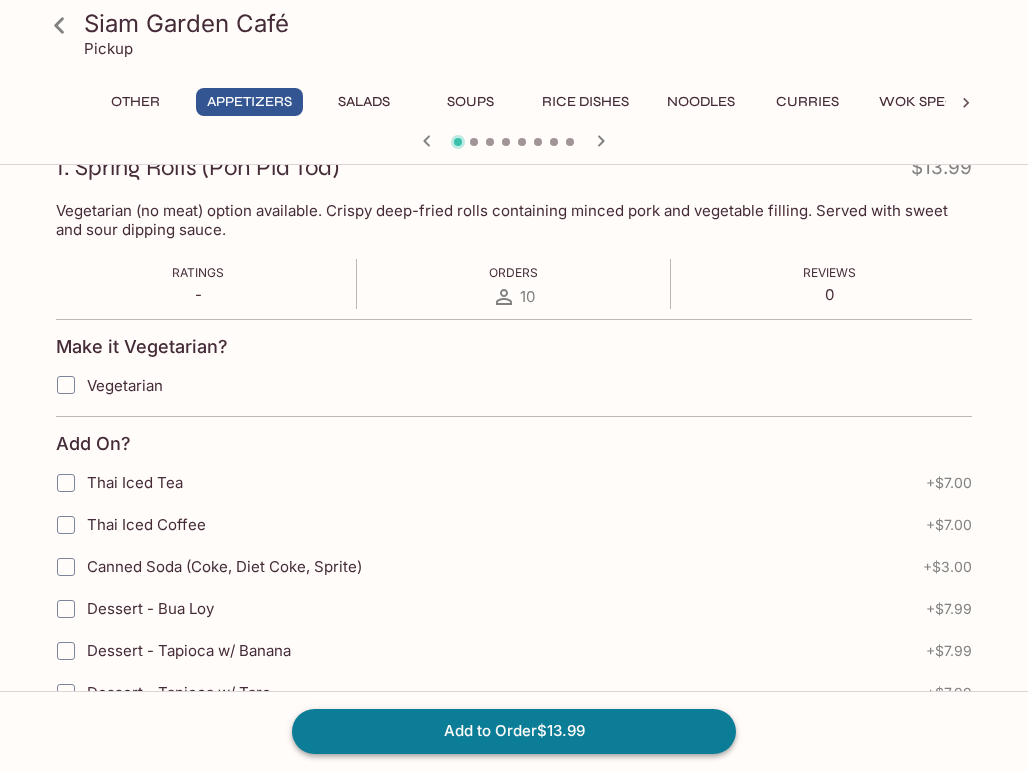 click on "Add to Order  $13.99" at bounding box center [514, 731] 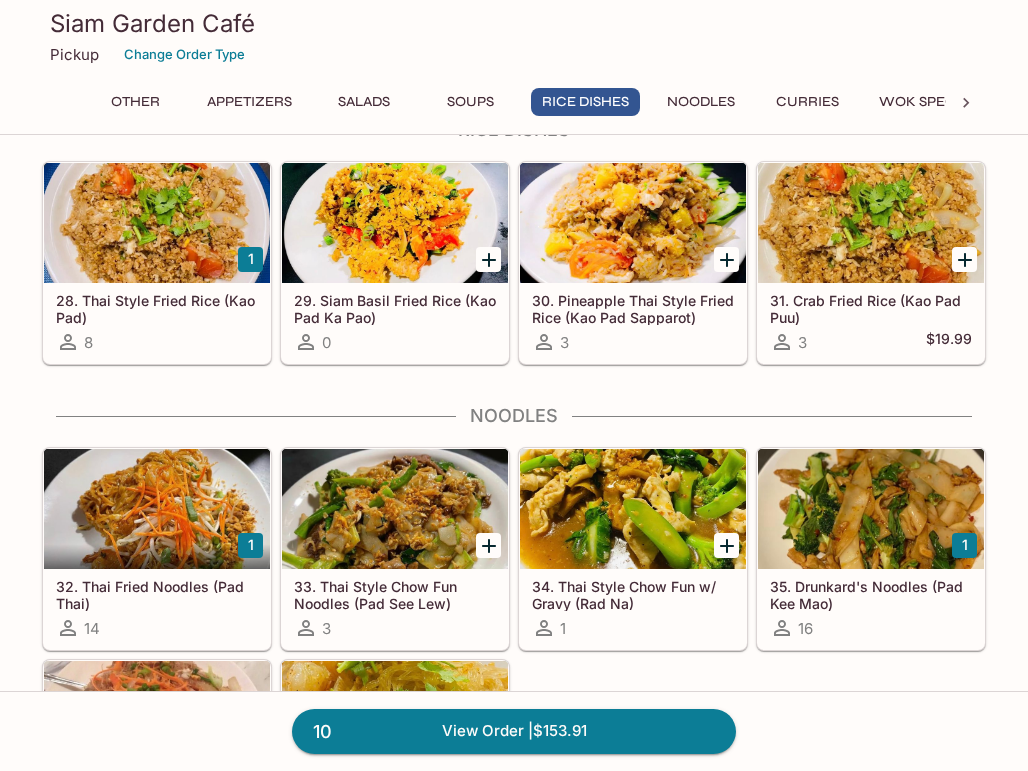 scroll, scrollTop: 2500, scrollLeft: 0, axis: vertical 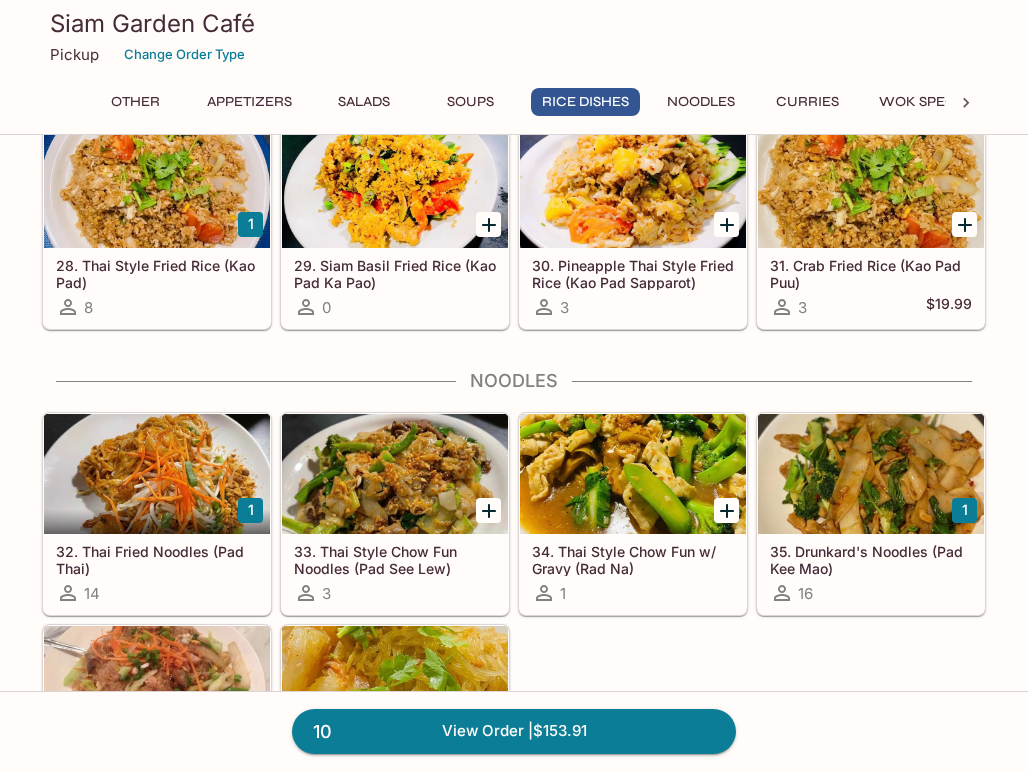 click at bounding box center (157, 474) 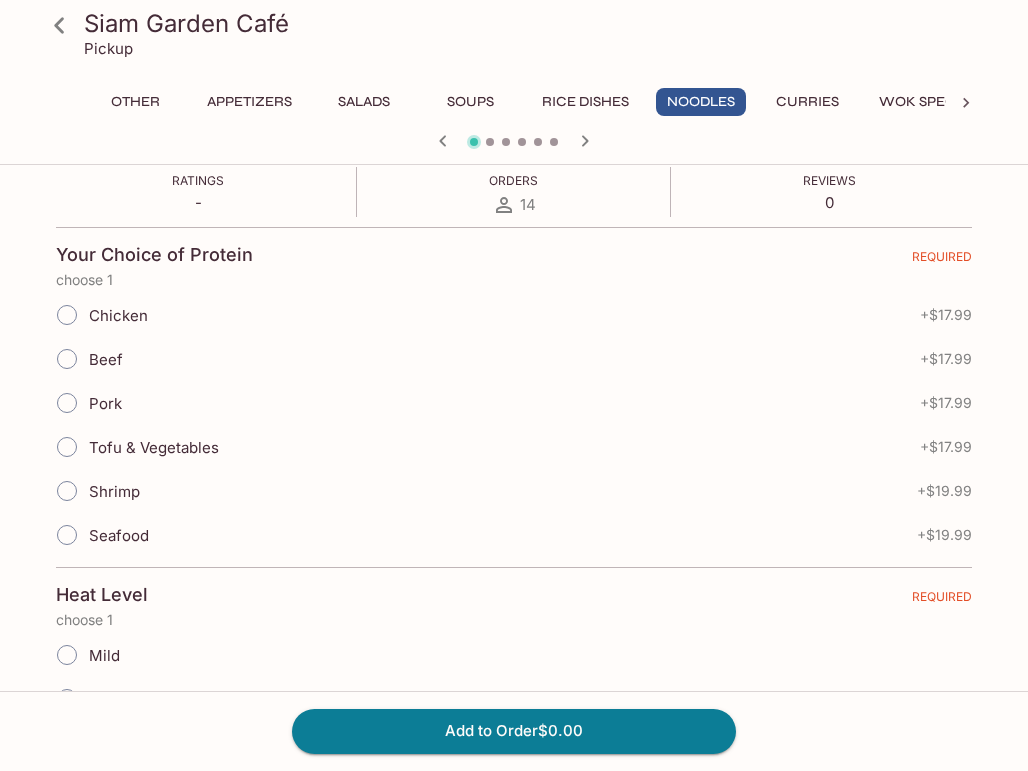 scroll, scrollTop: 400, scrollLeft: 0, axis: vertical 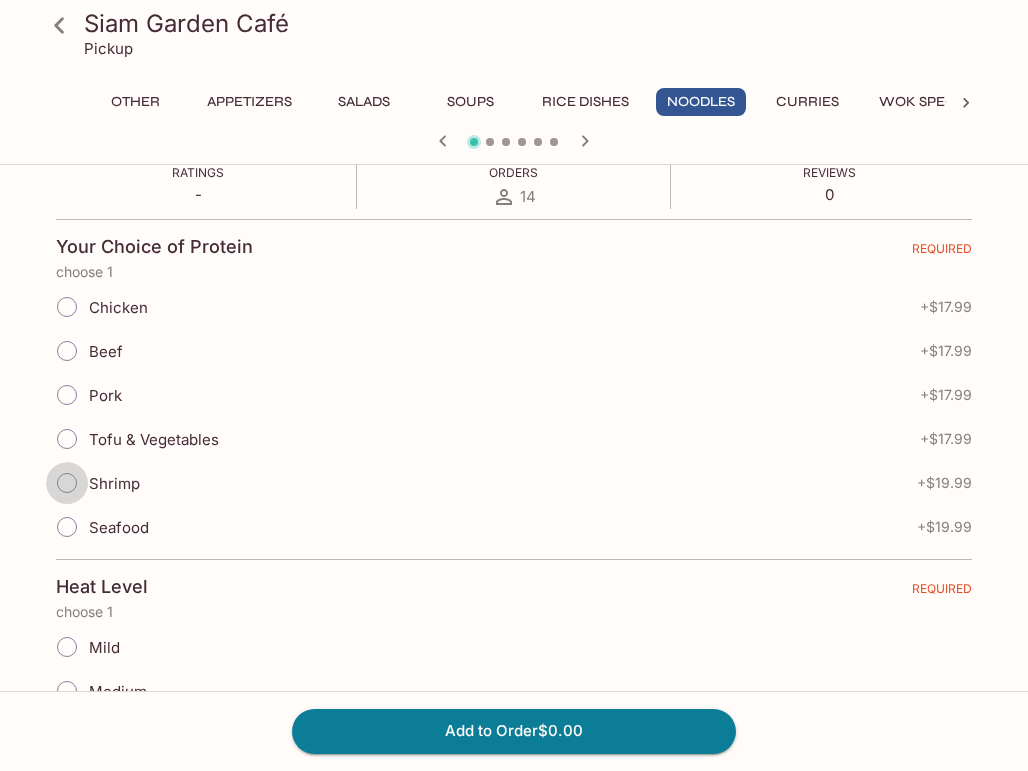 click on "Shrimp" at bounding box center [67, 483] 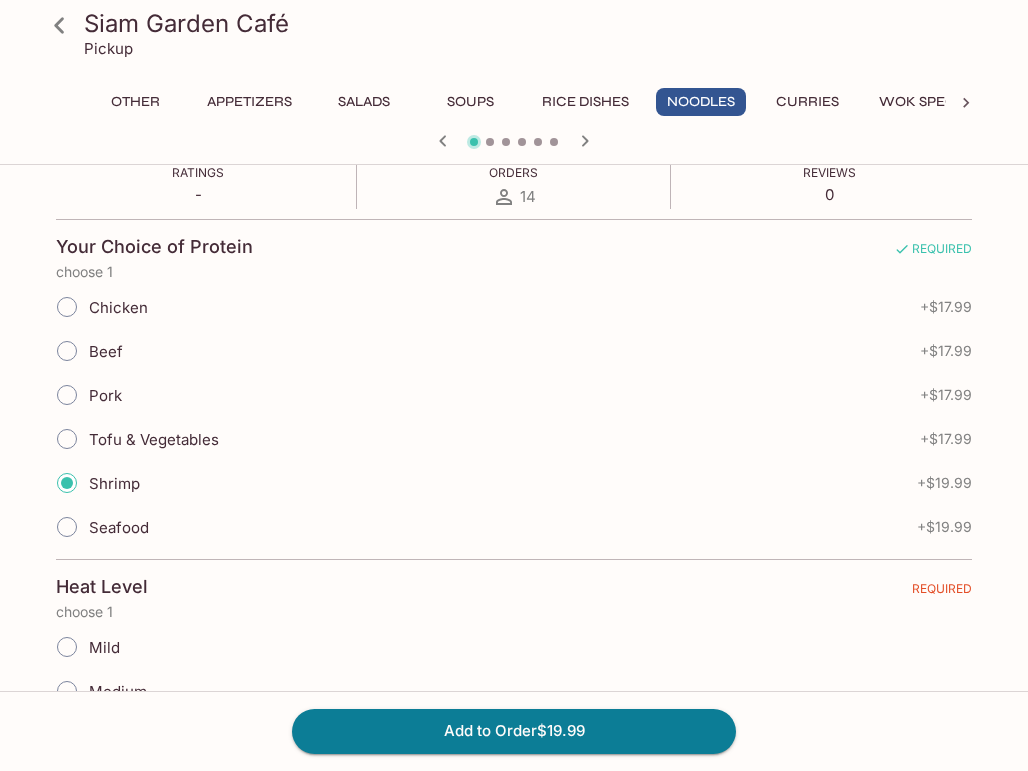 scroll, scrollTop: 500, scrollLeft: 0, axis: vertical 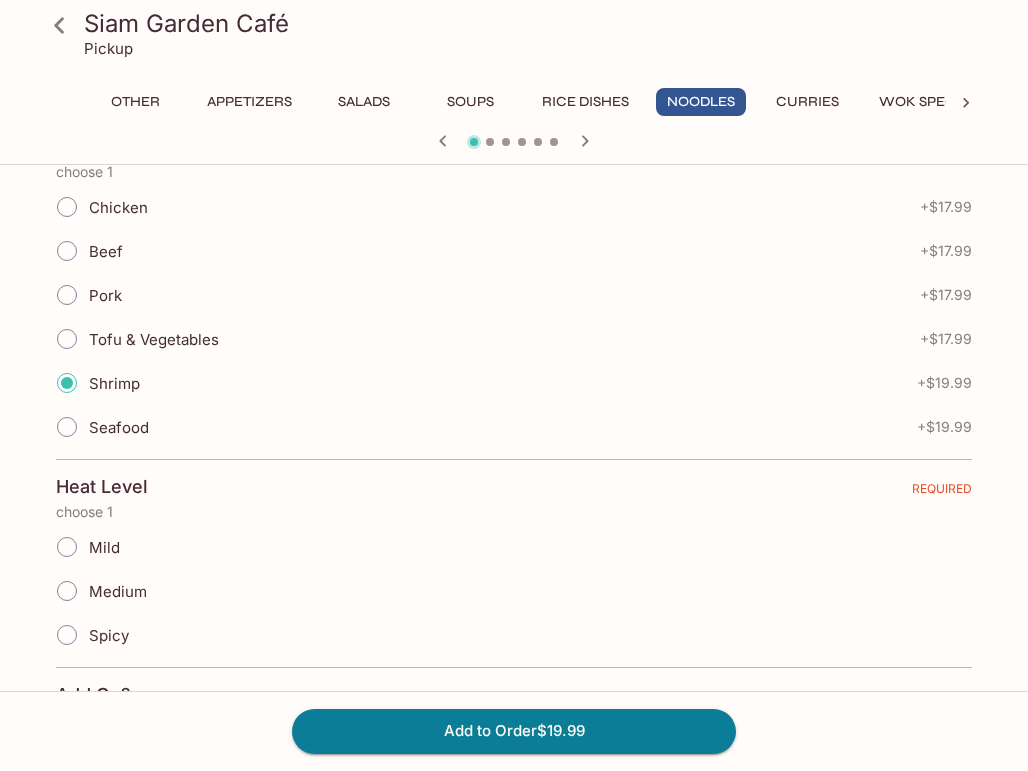 click on "Medium" at bounding box center (67, 591) 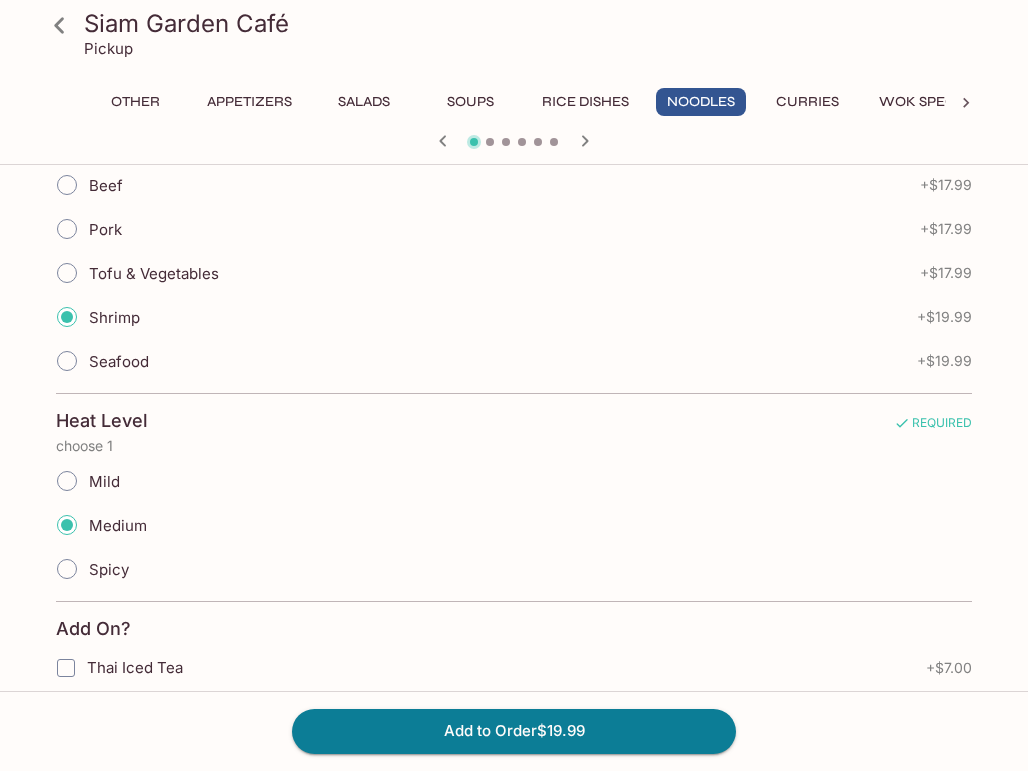 scroll, scrollTop: 600, scrollLeft: 0, axis: vertical 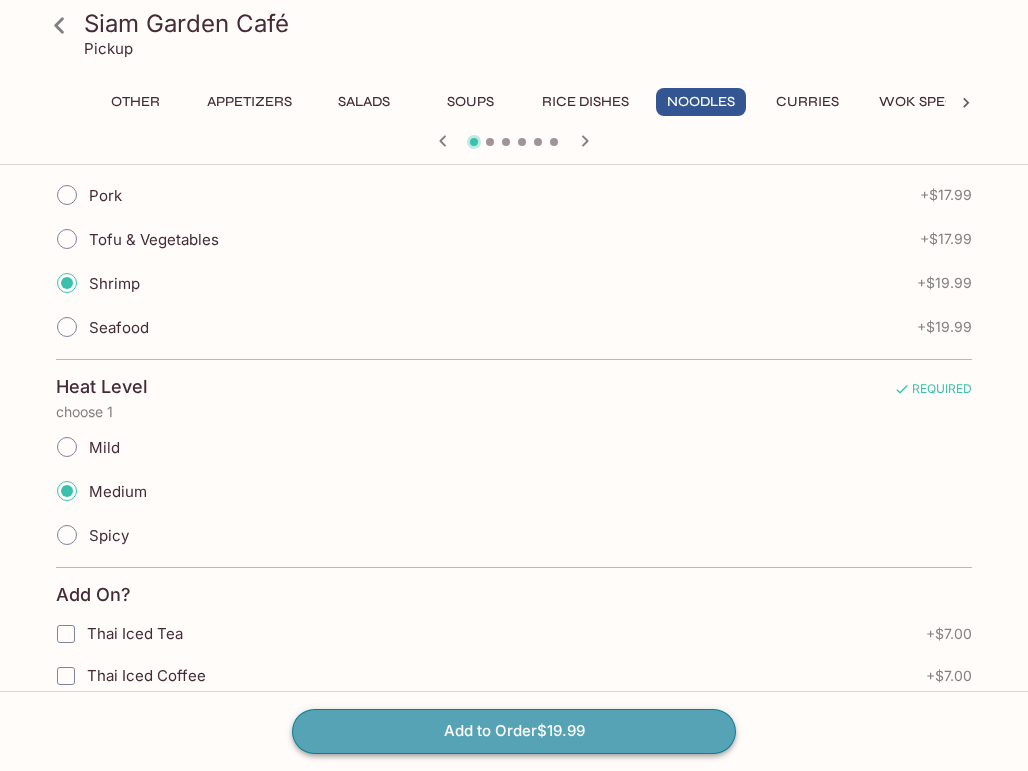 click on "Add to Order $[PRICE]" at bounding box center (514, 731) 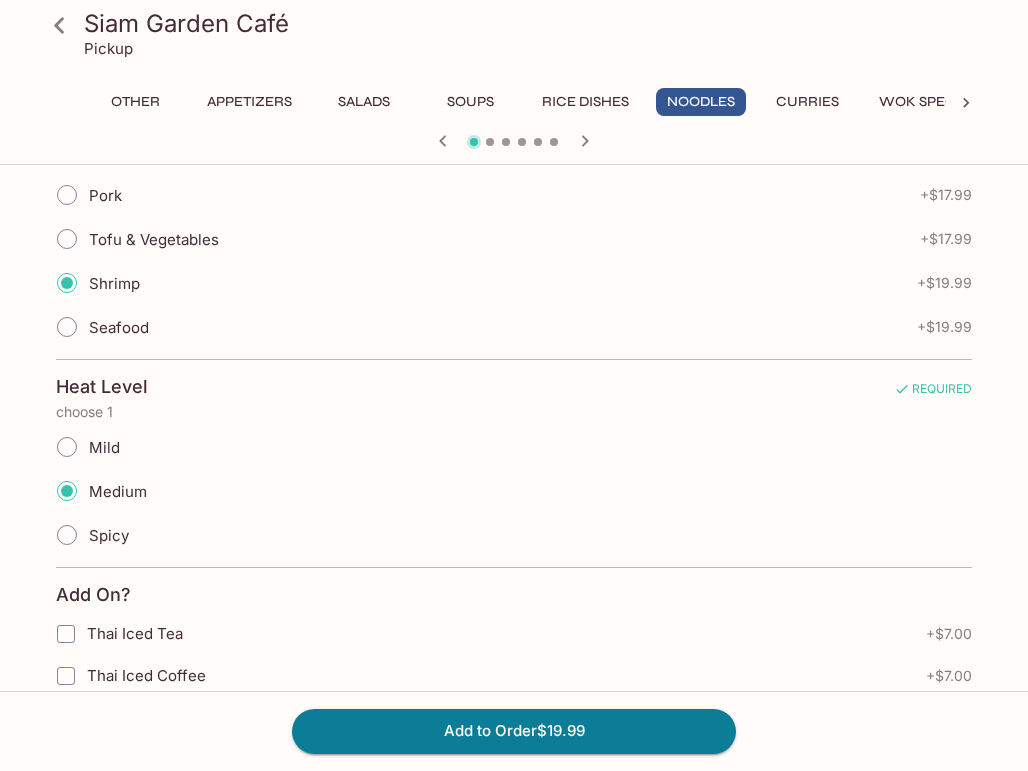 scroll, scrollTop: 0, scrollLeft: 0, axis: both 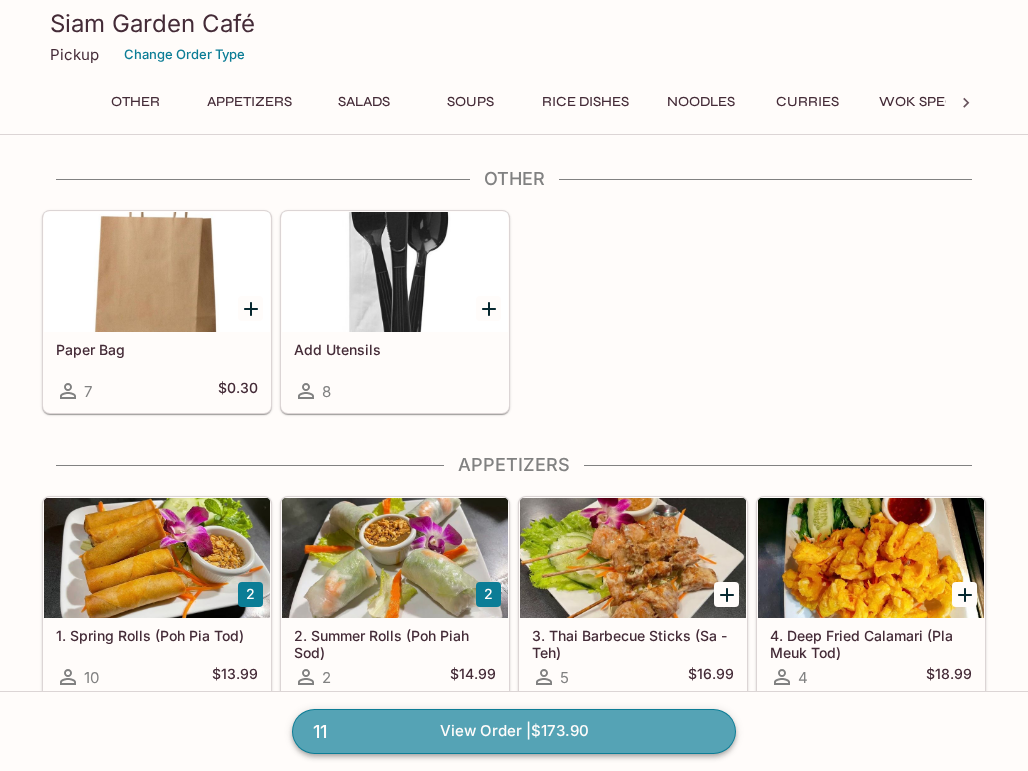 click on "11 View Order | $[PRICE]" at bounding box center (514, 731) 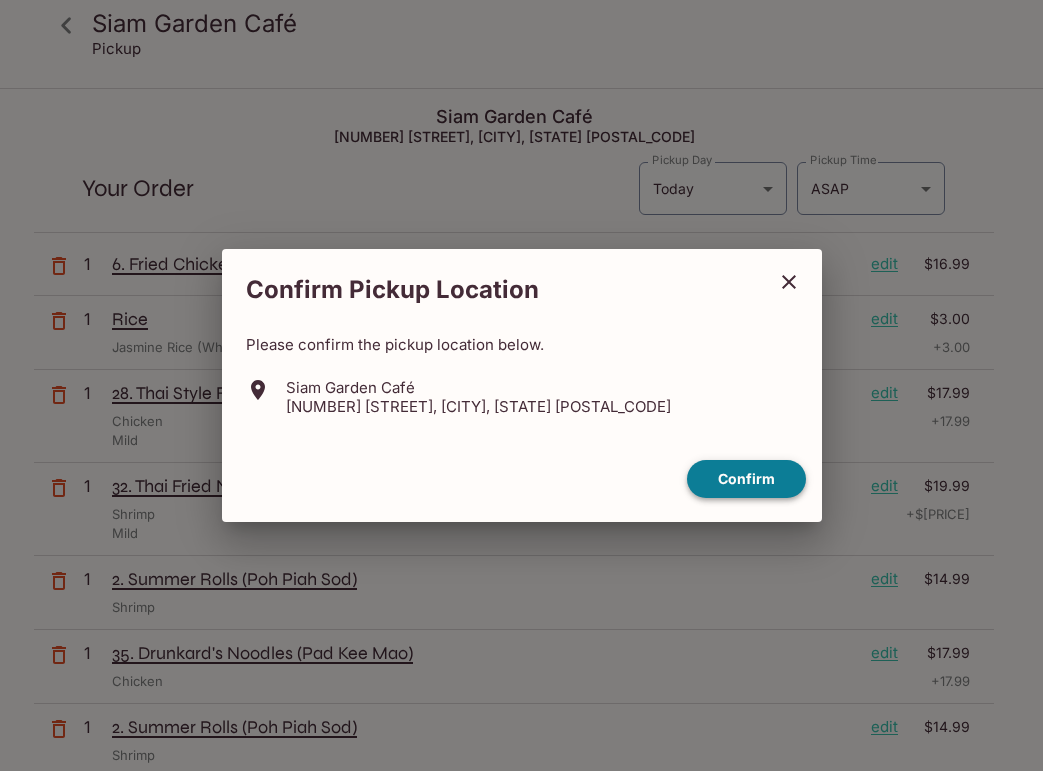 click on "Confirm" at bounding box center (746, 479) 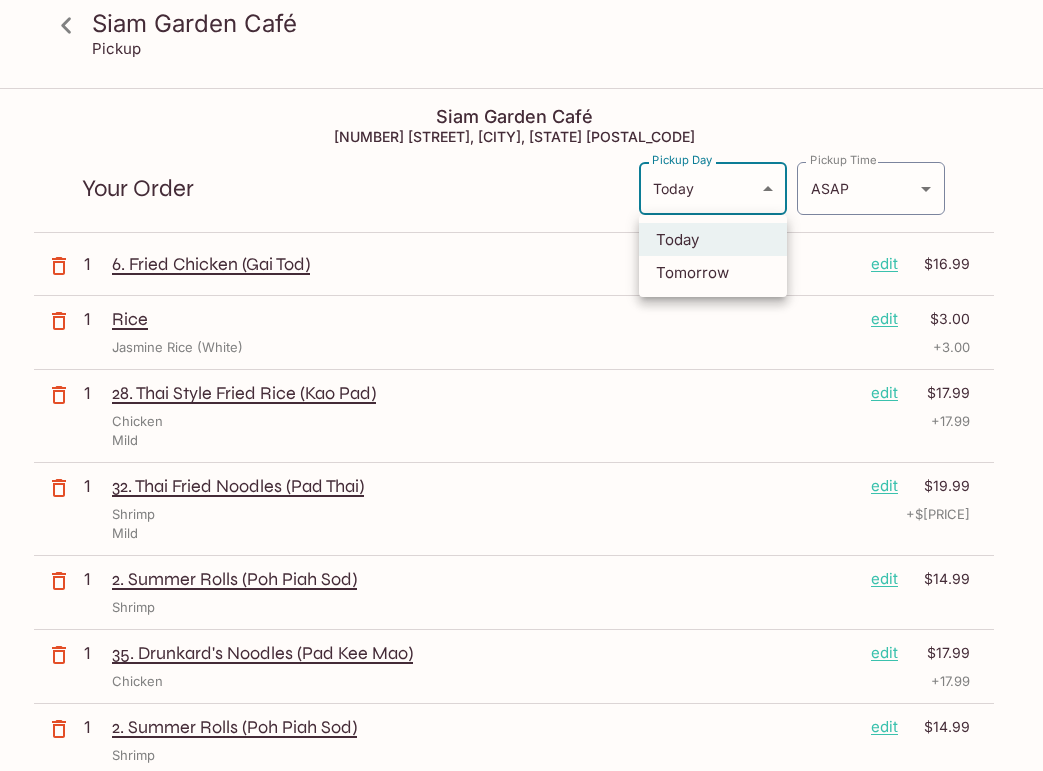 click on "Siam Garden Café Pickup Siam Garden Café [NUMBER] [STREET], [CITY], [STATE] [POSTAL_CODE] Your Order Pickup Day Today Today Pickup Day Pickup Time ASAP ASAP Pickup Time 1 6. Fried Chicken (Gai Tod) edit $[PRICE] 1 Rice edit $[PRICE] Jasmine Rice (White) + $[PRICE] 1 28. Thai Style Fried Rice (Kao Pad) edit $[PRICE] Chicken + $[PRICE] Mild 1 32. Thai Fried Noodles (Pad Thai) edit $[PRICE] Shrimp + $[PRICE] Mild 1 2. Summer Rolls (Poh Piah Sod) edit $[PRICE] Shrimp 1 35. Drunkard's Noodles (Pad Kee Mao) edit $[PRICE] Chicken + $[PRICE] 1 2. Summer Rolls (Poh Piah Sod) edit $[PRICE] Shrimp 1 1. Spring Rolls (Poh Pia Tod) edit $[PRICE] 1 15. Cellophane Noodle Salad (Yum Woon Sen) edit $[PRICE] Medium 1 1. Spring Rolls (Poh Pia Tod) edit $[PRICE] 1 32. Thai Fried Noodles (Pad Thai) edit $[PRICE] Shrimp + $[PRICE] Medium Subtotal $[PRICE] Tax ( [PERCENTAGE]% ) $[PRICE] Convenience Fee $[PRICE] Tips 10% 15% 20% other $[PRICE] Total $[PRICE] I agree to receive SMS notifications regarding my order x Pay with Credit Card Siam Garden Café | Powered by Beluga Today Tomorrow" at bounding box center [521, 475] 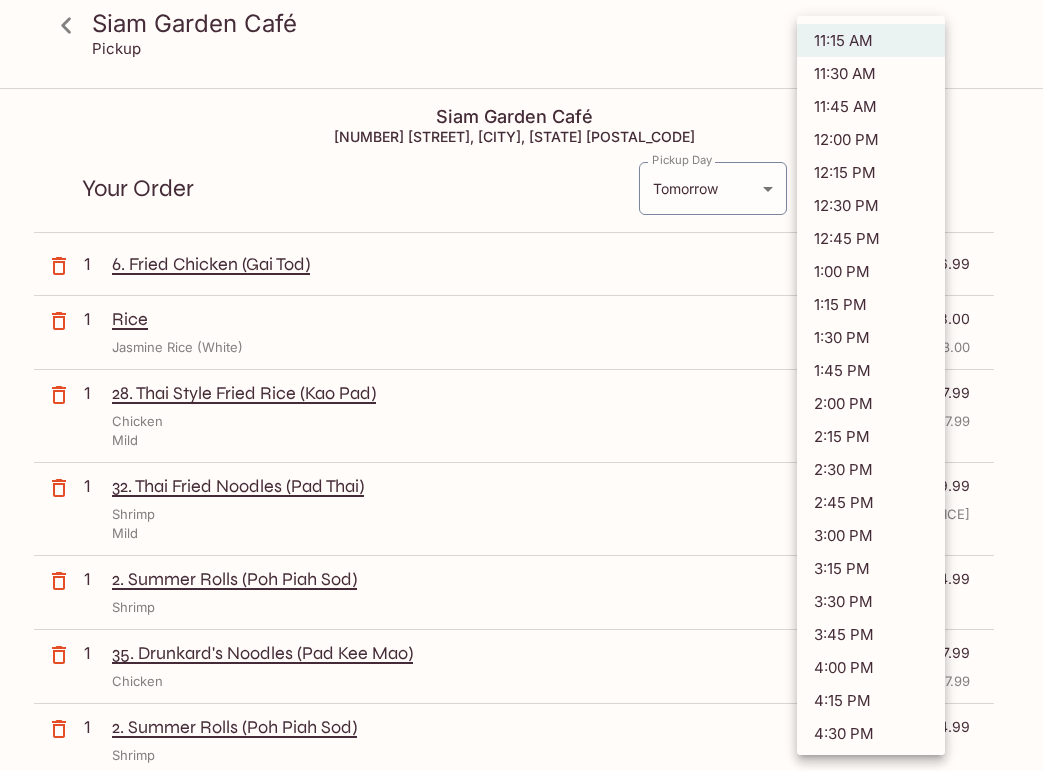click on "Siam Garden Café Pickup Siam Garden Café [NUMBER] [STREET], [CITY], [STATE] [POSTAL_CODE] Your Order Pickup Day Tomorrow Tomorrow Pickup Day Pickup Time 11:15 AM [DATE]T[TIME] Pickup Time 1 6. Fried Chicken (Gai Tod) edit $[PRICE] 1 Rice edit $[PRICE] Jasmine Rice (White) + $[PRICE] 1 28. Thai Style Fried Rice (Kao Pad) edit $[PRICE] Chicken + $[PRICE] Mild 1 32. Thai Fried Noodles (Pad Thai) edit $[PRICE] Shrimp + $[PRICE] Mild 1 2. Summer Rolls (Poh Piah Sod) edit $[PRICE] Shrimp 1 35. Drunkard's Noodles (Pad Kee Mao) edit $[PRICE] Chicken + $[PRICE] 1 2. Summer Rolls (Poh Piah Sod) edit $[PRICE] Shrimp 1 1. Spring Rolls (Poh Pia Tod) edit $[PRICE] 1 15. Cellophane Noodle Salad (Yum Woon Sen) edit $[PRICE] Medium 1 1. Spring Rolls (Poh Pia Tod) edit $[PRICE] 1 32. Thai Fried Noodles (Pad Thai) edit $[PRICE] Shrimp + $[PRICE] Medium Subtotal $[PRICE] Tax ( [PERCENTAGE]% ) $[PRICE] Convenience Fee $[PRICE] Tips 10% 15% 20% other $[PRICE] Total $[PRICE] I agree to receive SMS notifications regarding my order x Pay with Credit Card 11:15 AM 11:30 AM 11:45 AM" at bounding box center (521, 475) 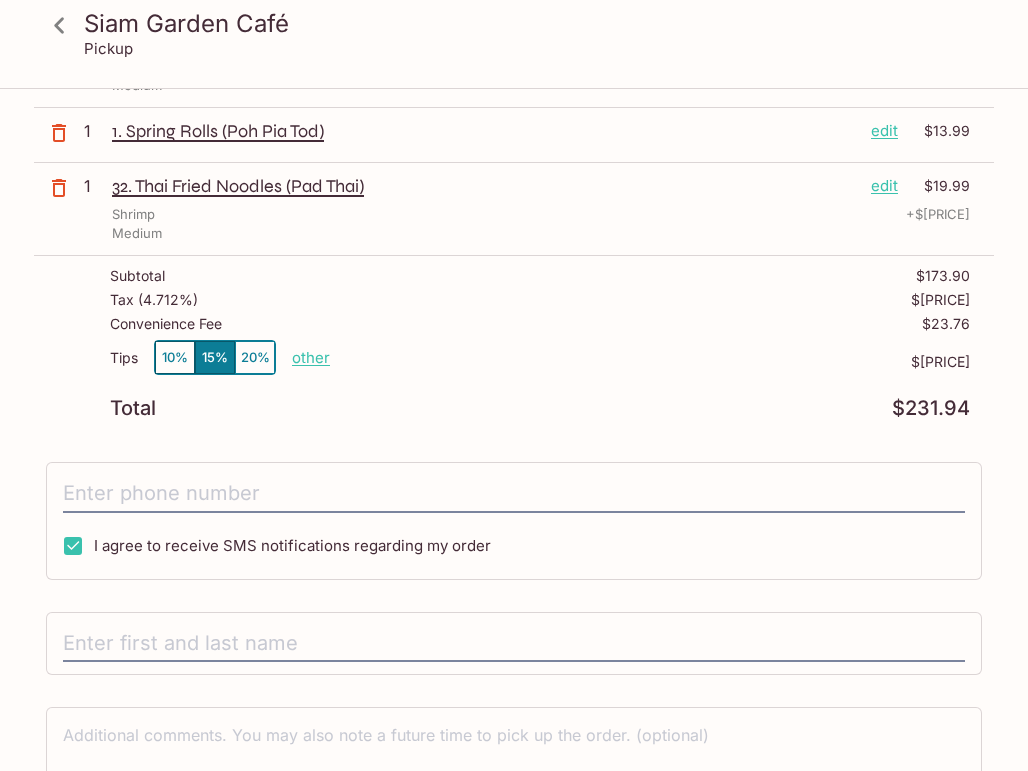scroll, scrollTop: 800, scrollLeft: 0, axis: vertical 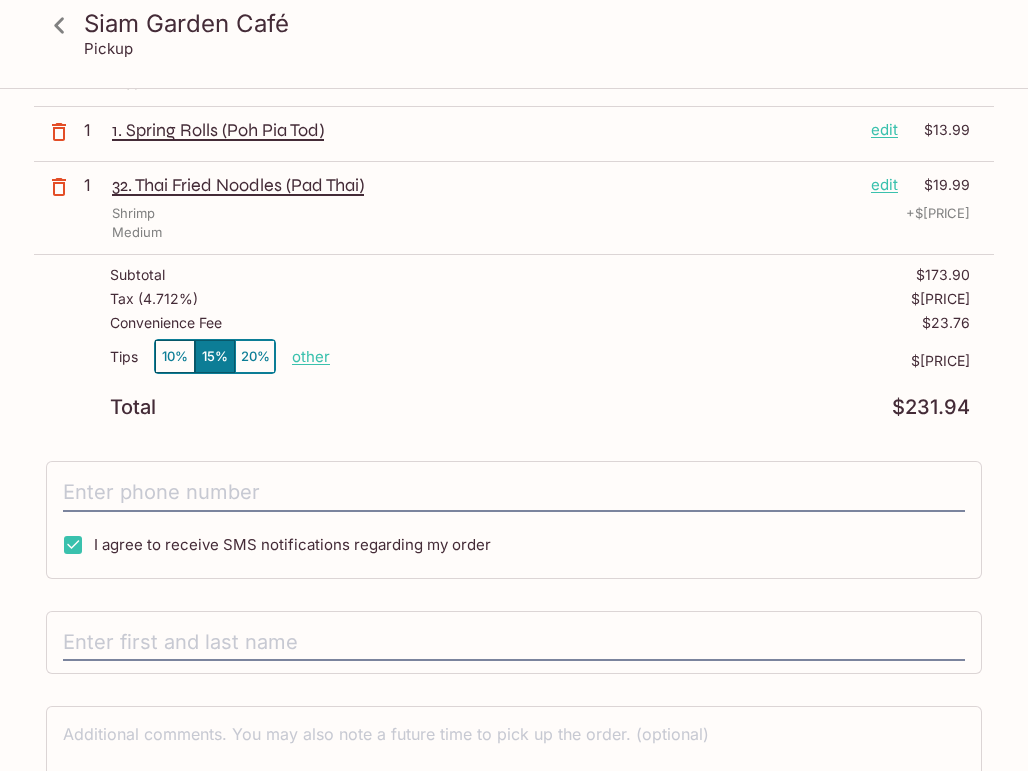 click on "other" at bounding box center (311, 356) 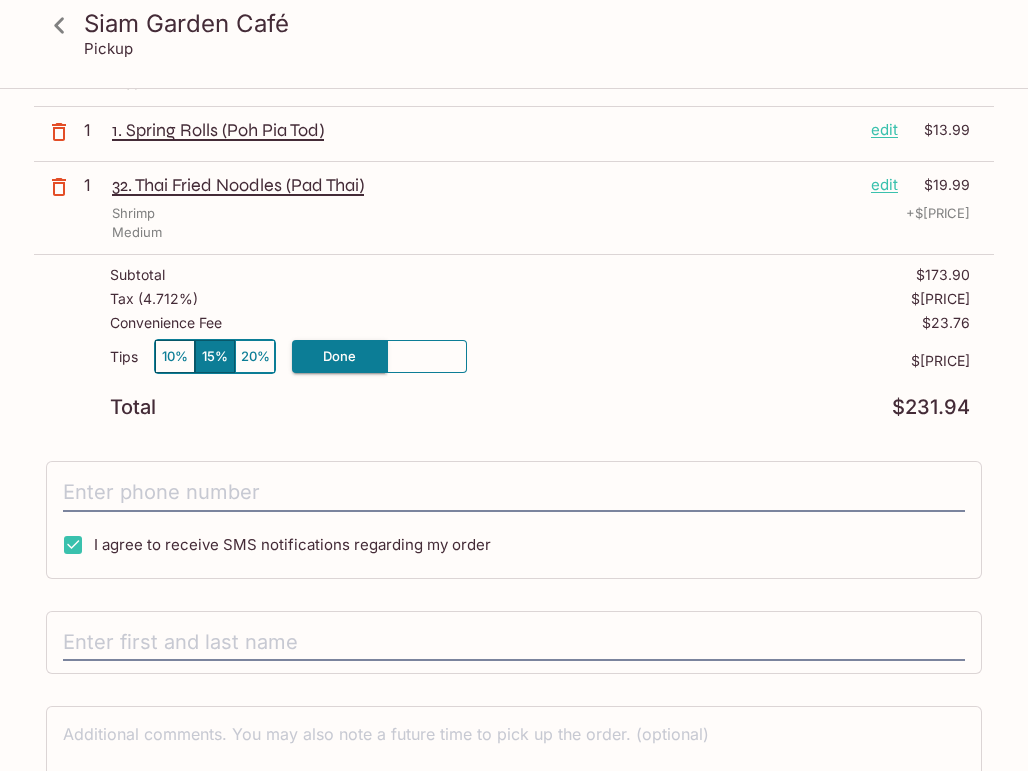 drag, startPoint x: 411, startPoint y: 354, endPoint x: 519, endPoint y: 359, distance: 108.11568 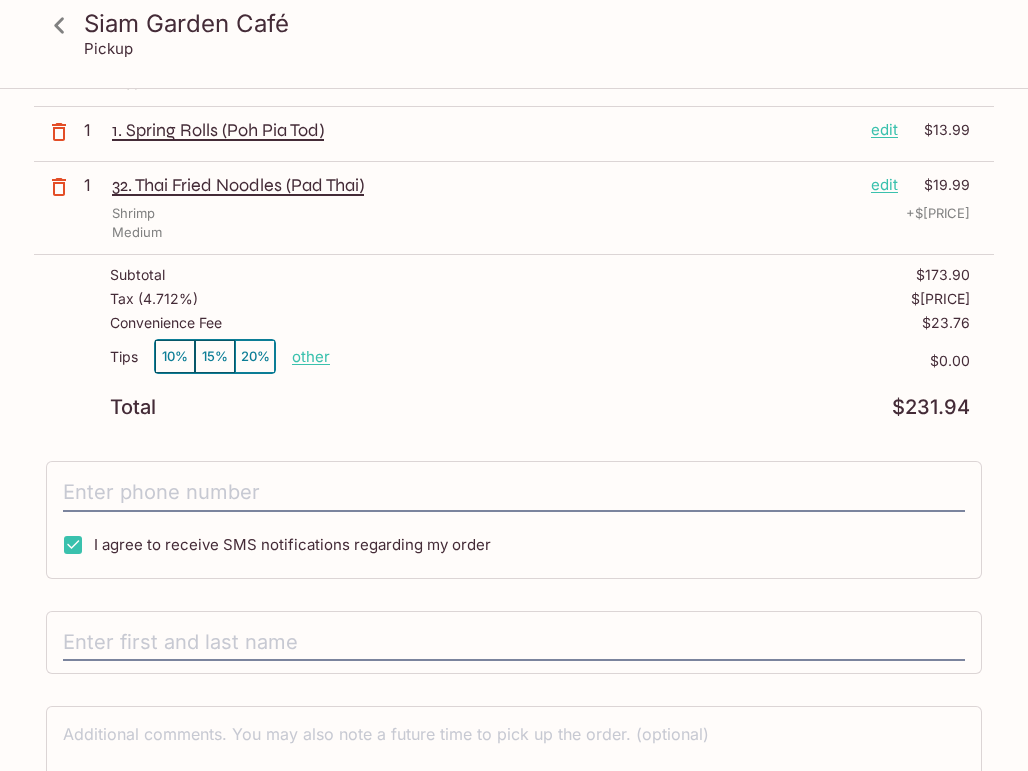 click on "Total $[PRICE]" at bounding box center (540, 407) 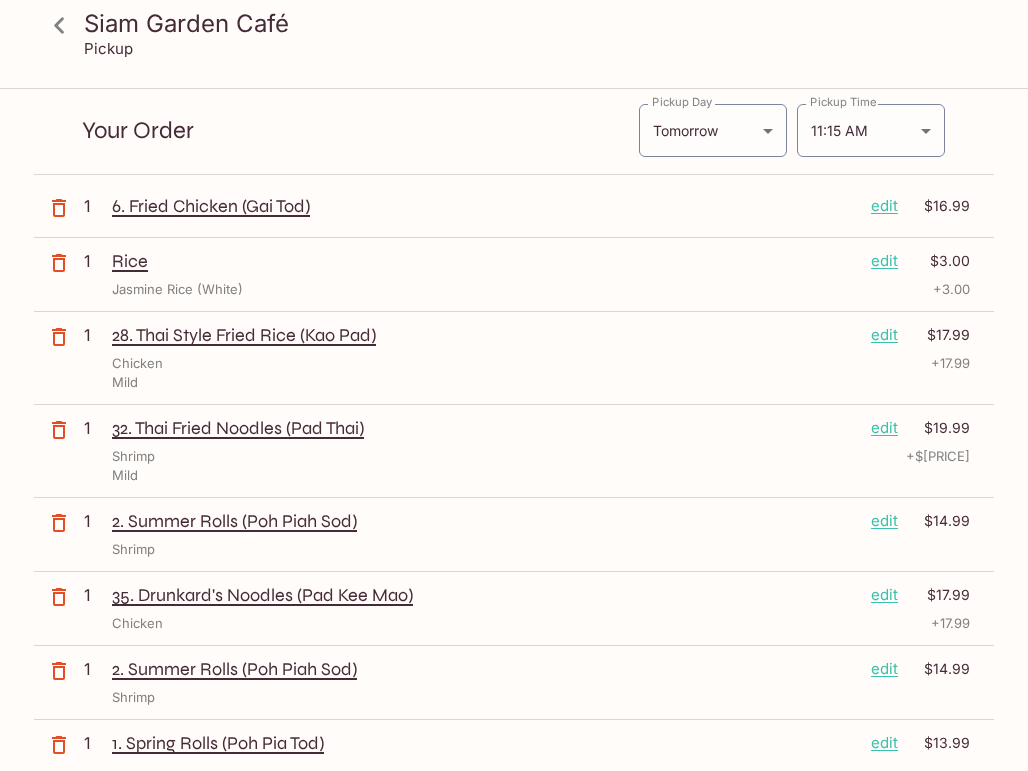 scroll, scrollTop: 0, scrollLeft: 0, axis: both 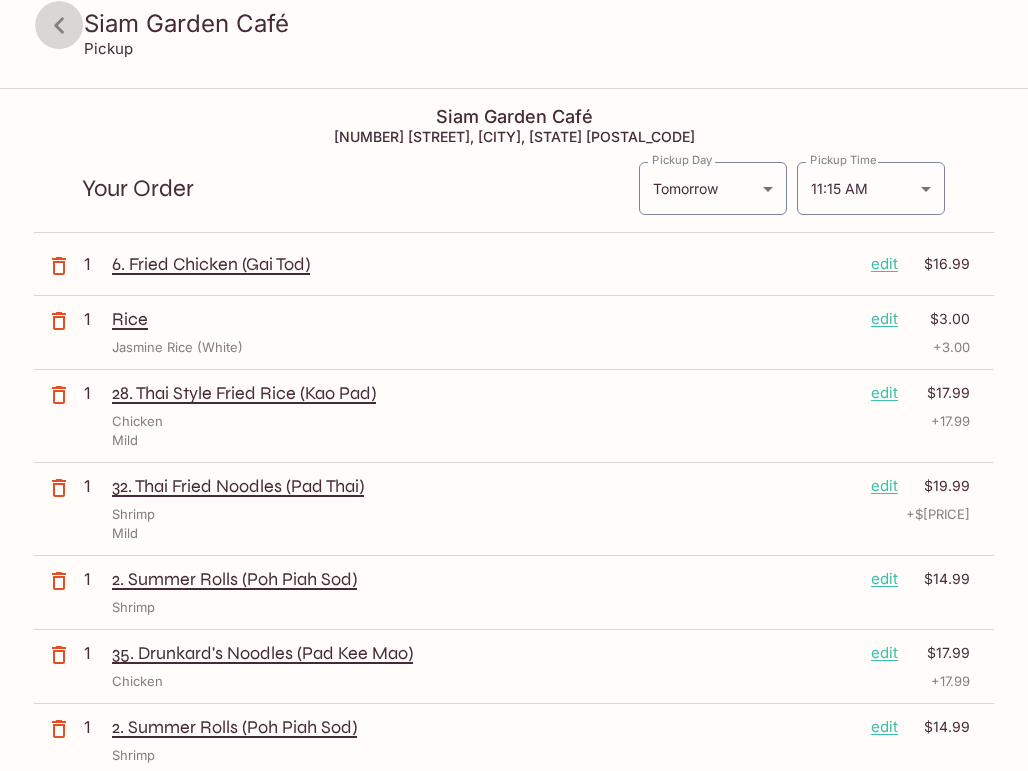 click 